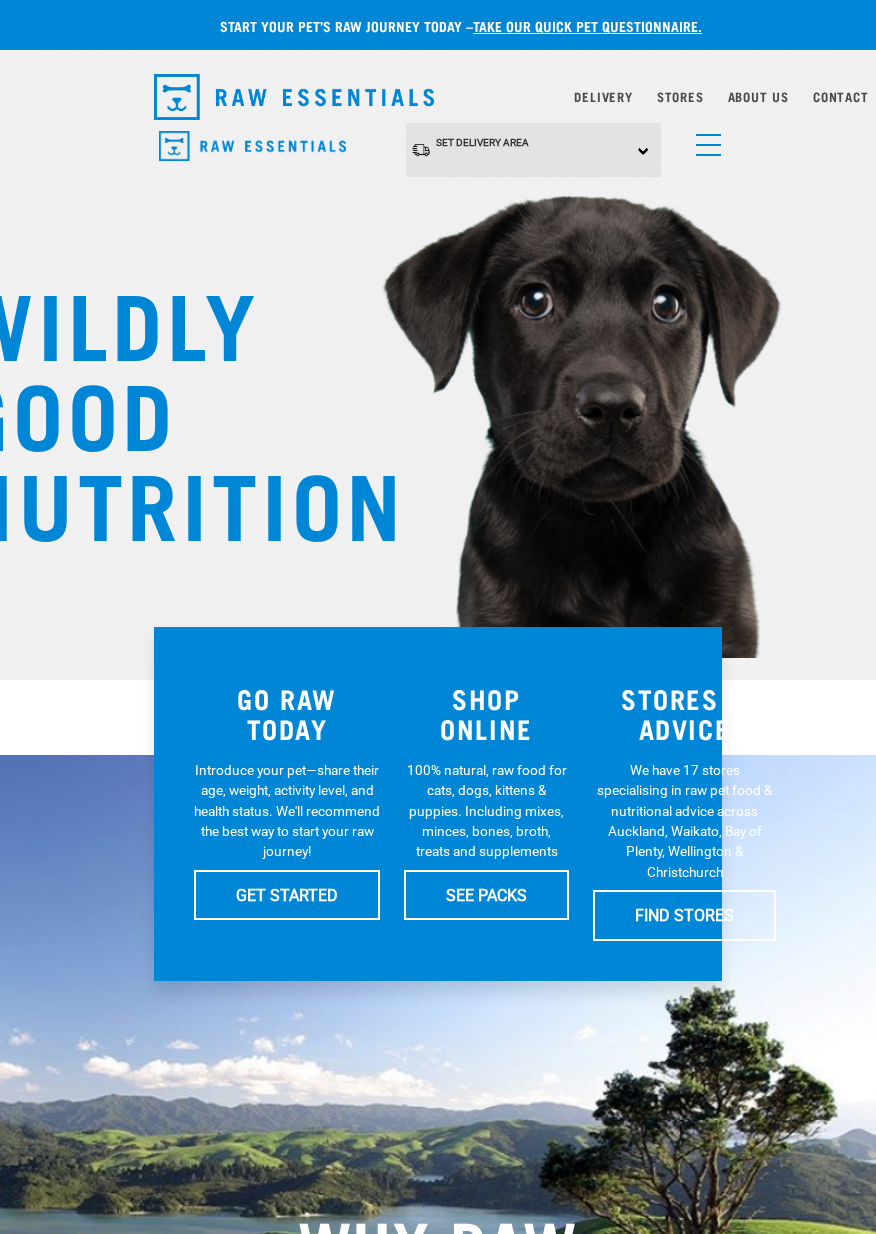 scroll, scrollTop: 0, scrollLeft: 0, axis: both 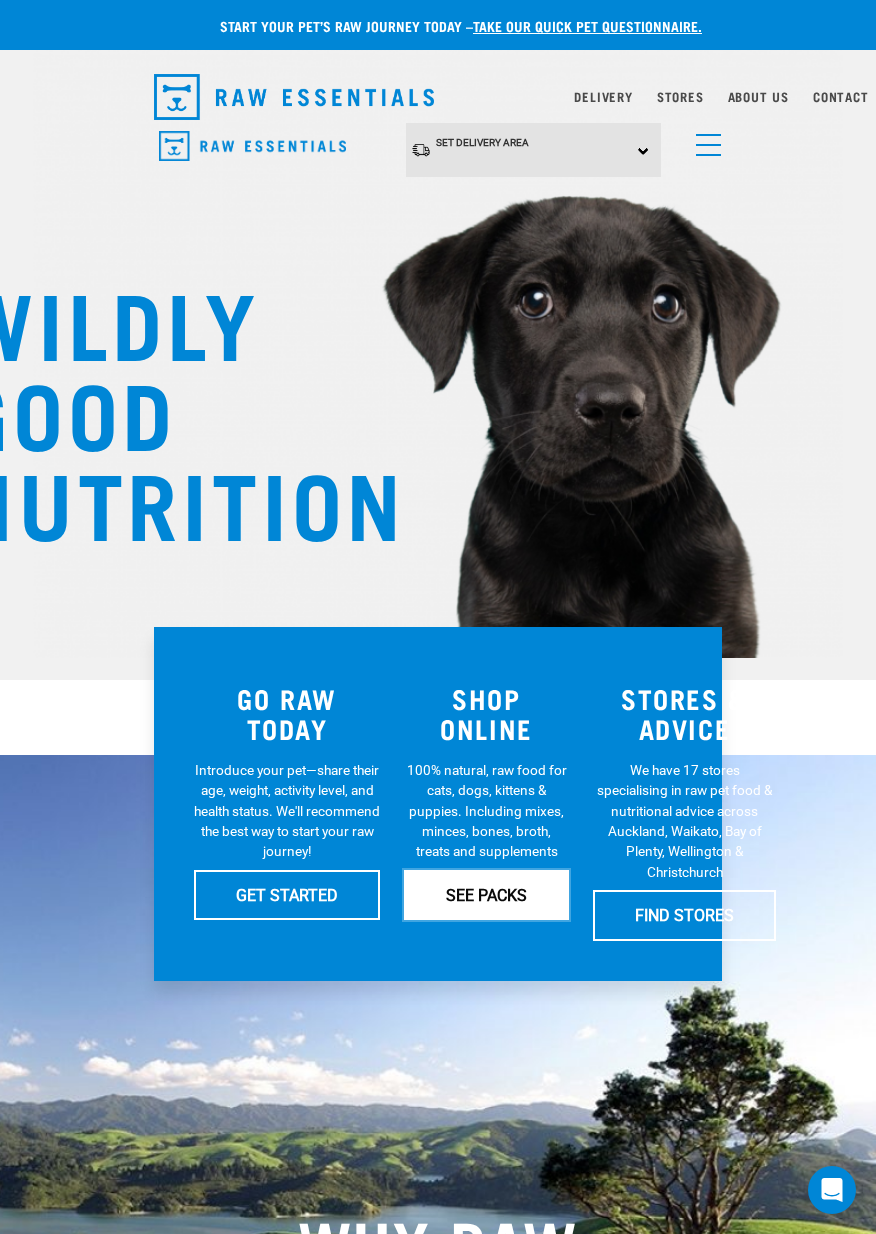 click on "SEE PACKS" at bounding box center (486, 895) 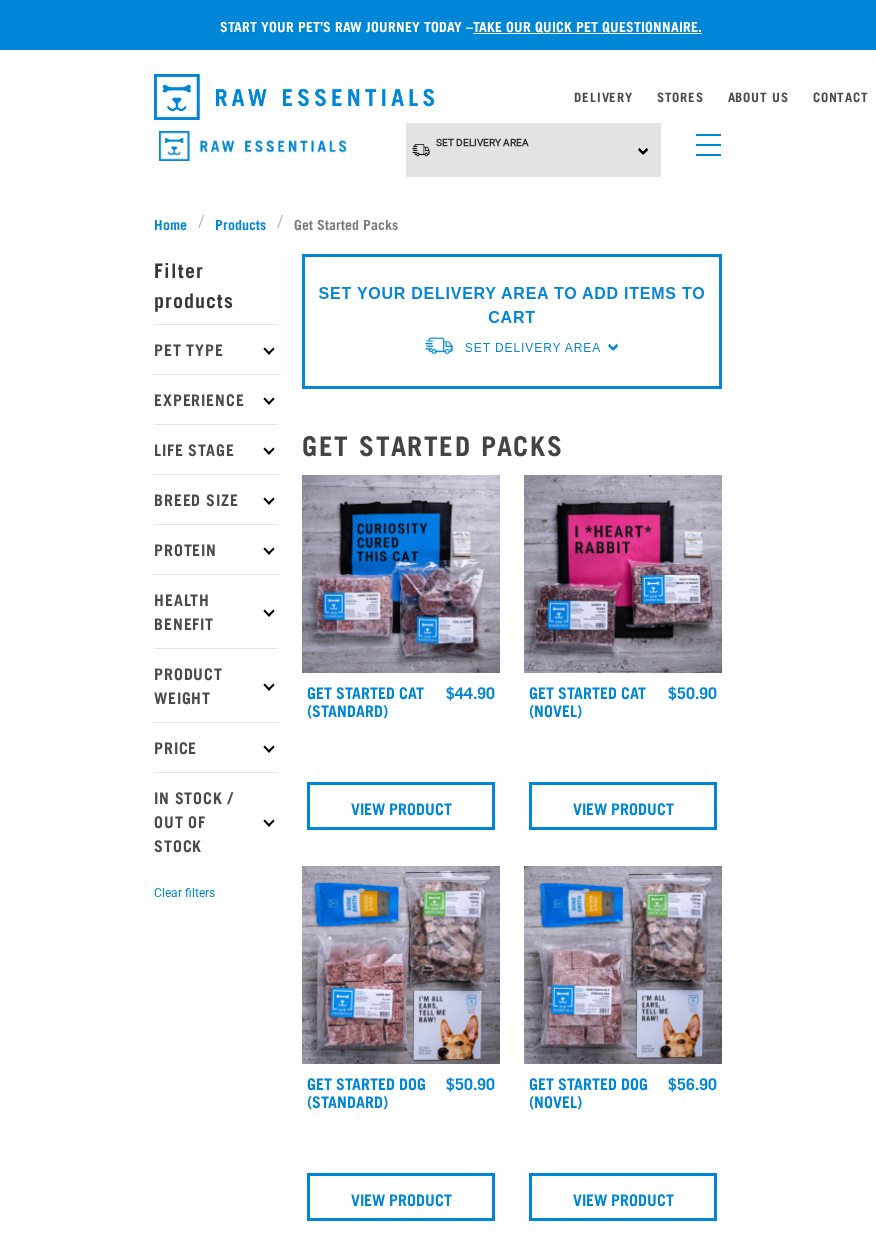 scroll, scrollTop: 0, scrollLeft: 0, axis: both 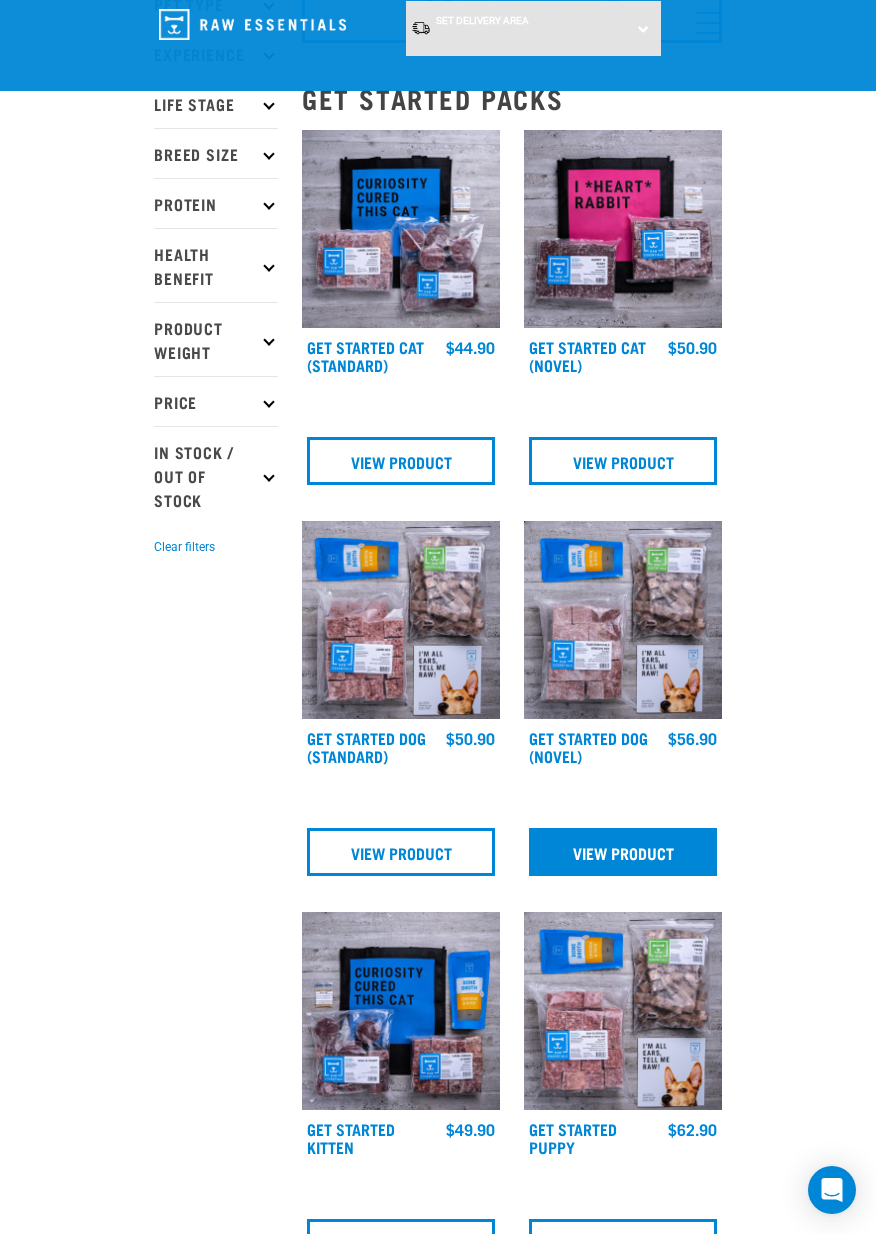 click on "View Product" at bounding box center (623, 852) 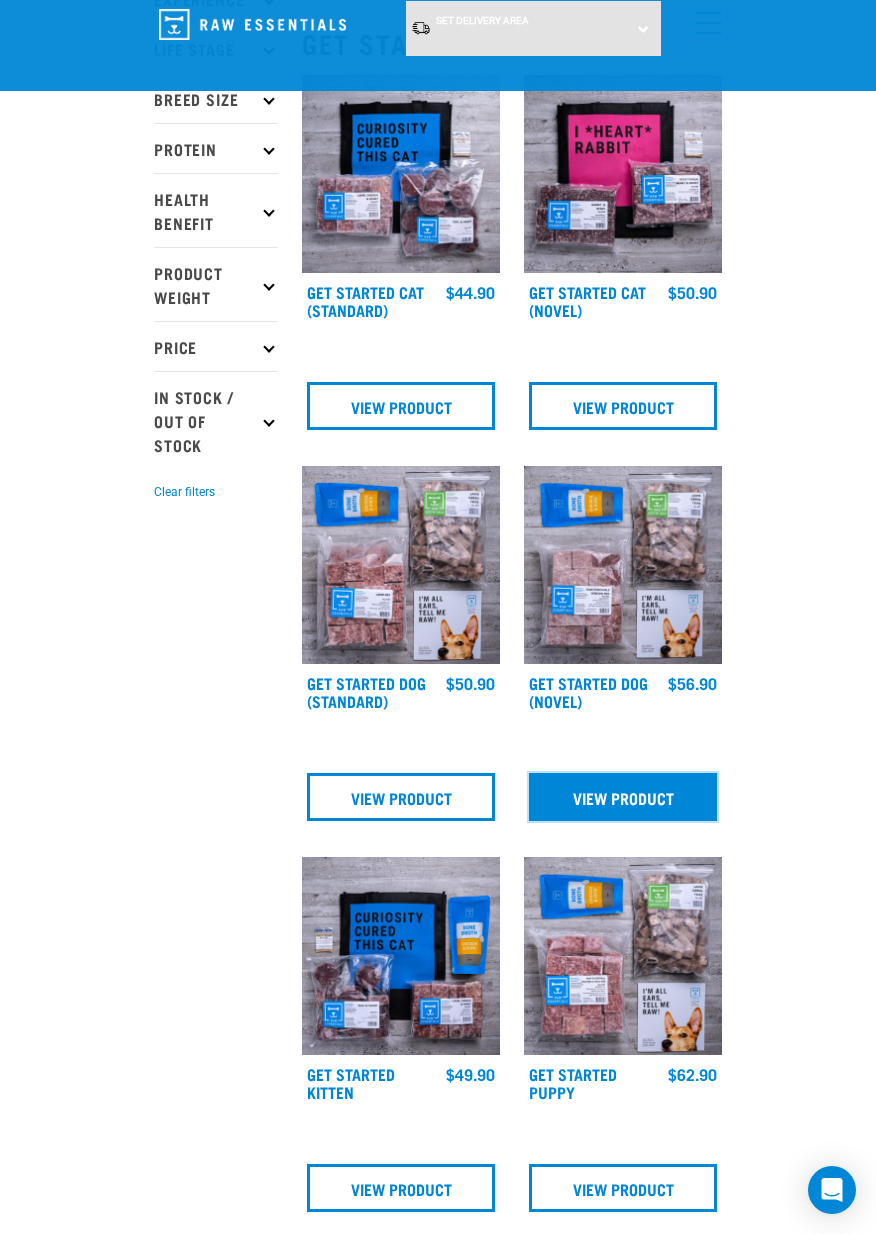 scroll, scrollTop: 287, scrollLeft: 0, axis: vertical 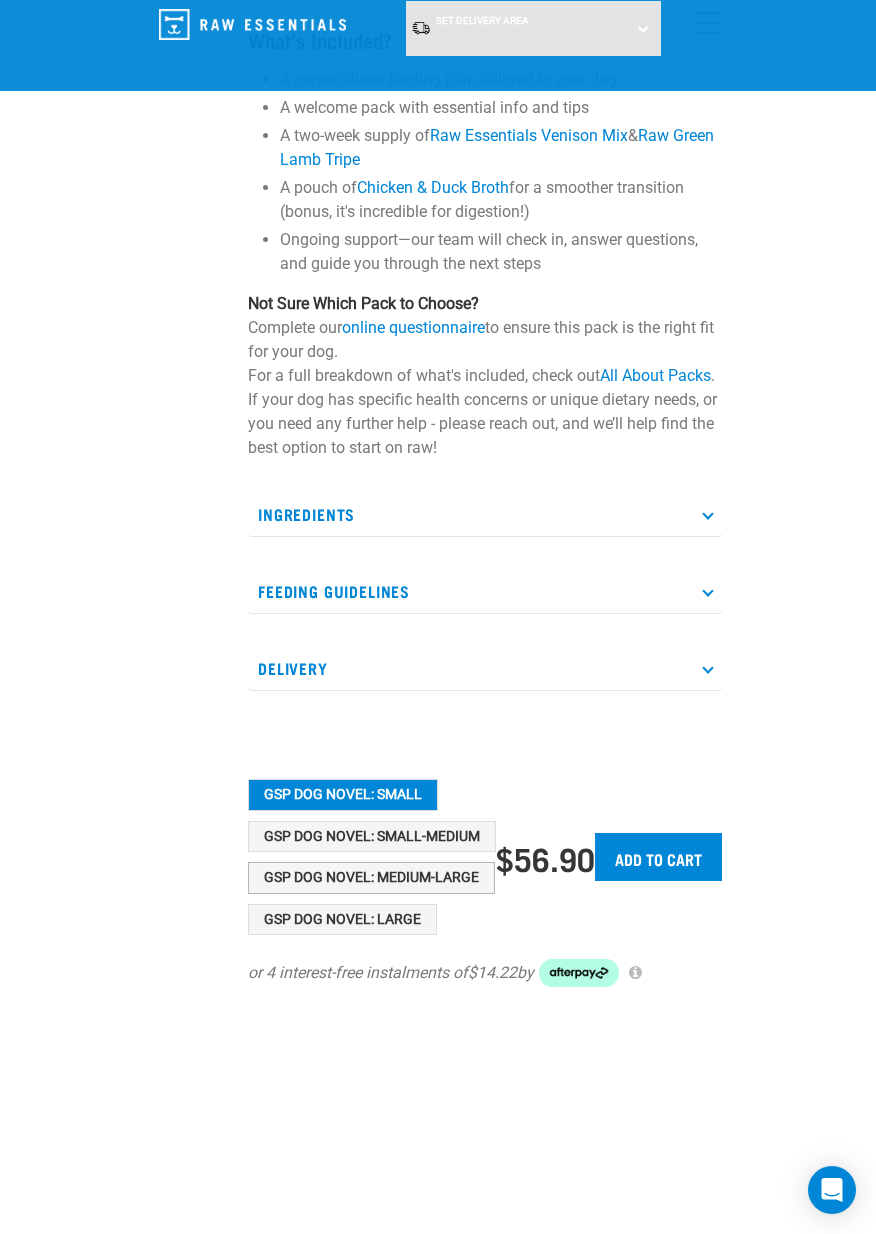 click on "GSP Dog Novel: Medium-Large" at bounding box center (371, 878) 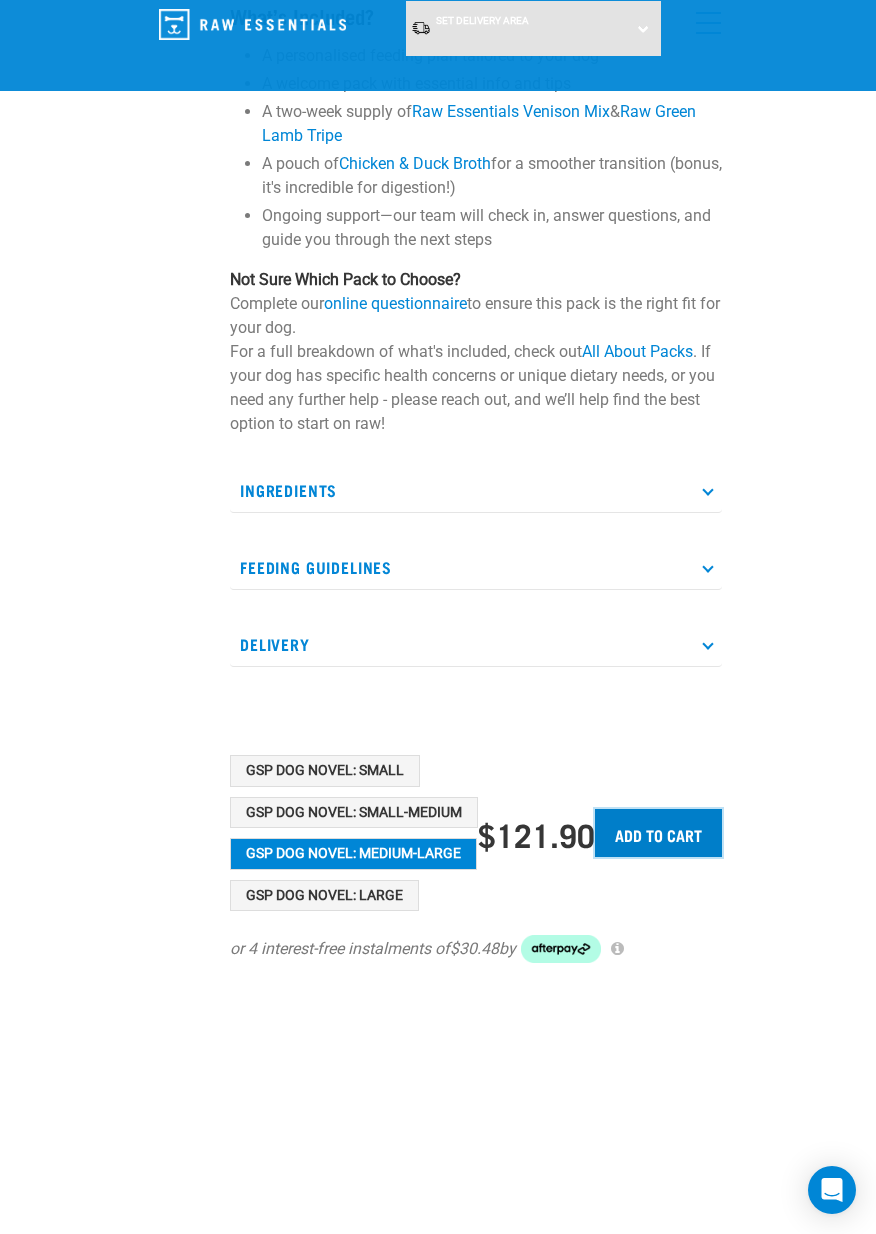 click on "Add to cart" at bounding box center [658, 833] 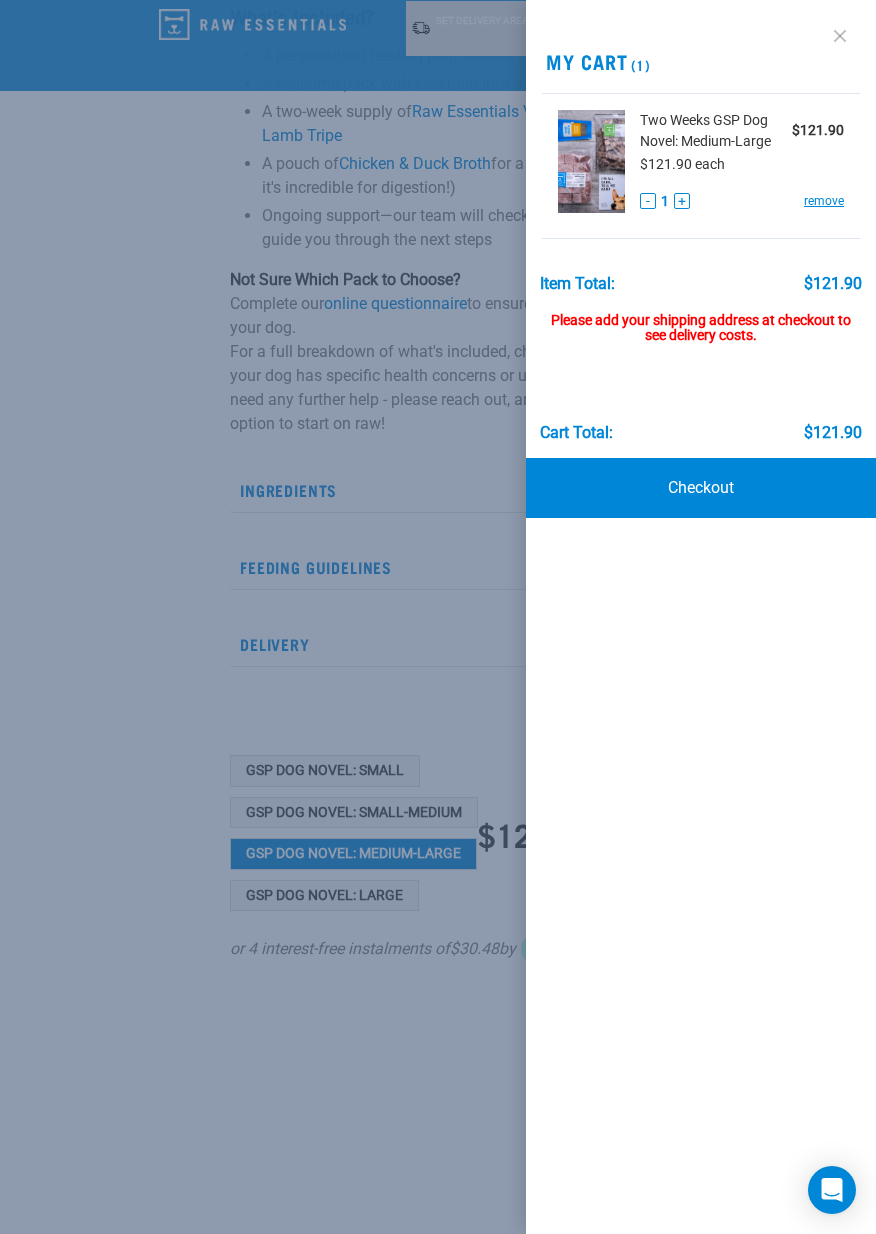 click at bounding box center [840, 36] 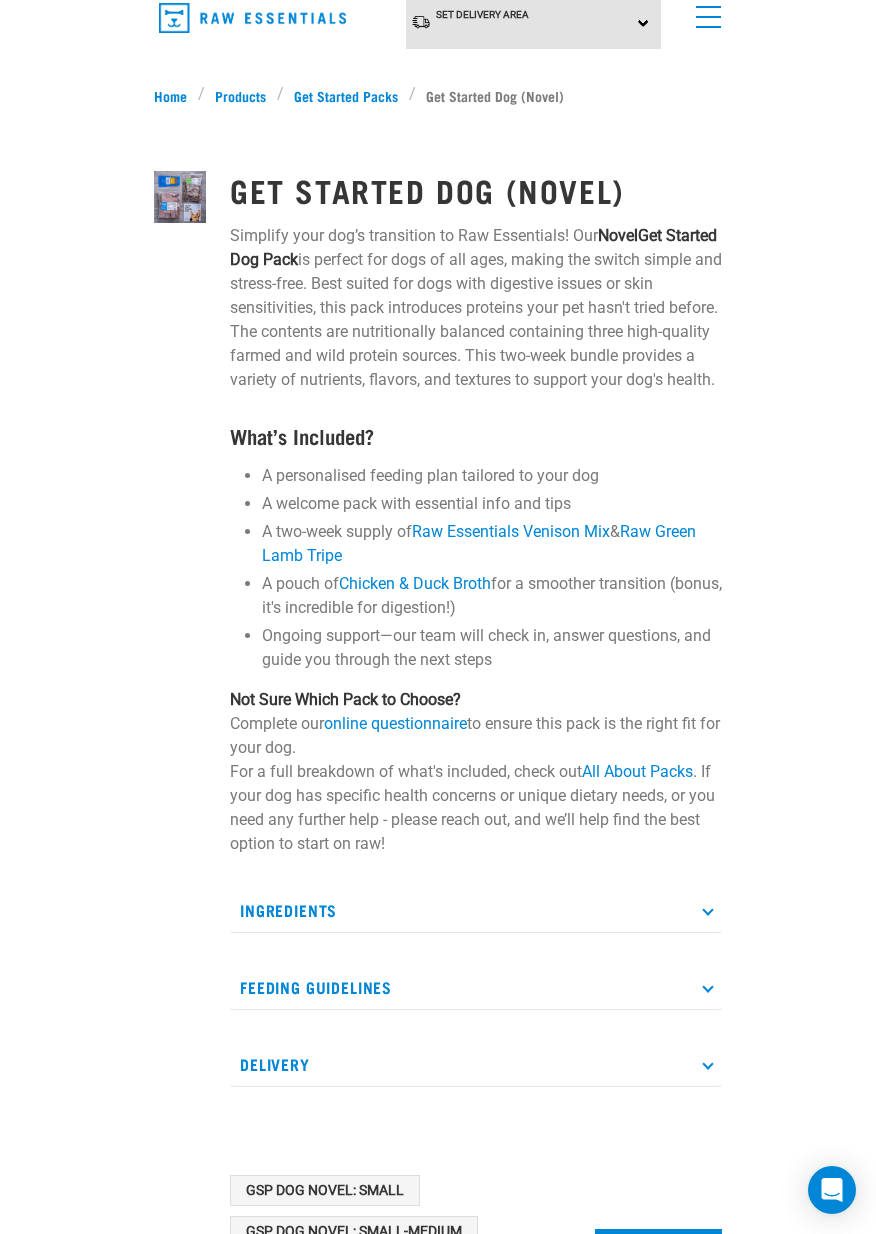 scroll, scrollTop: 0, scrollLeft: 0, axis: both 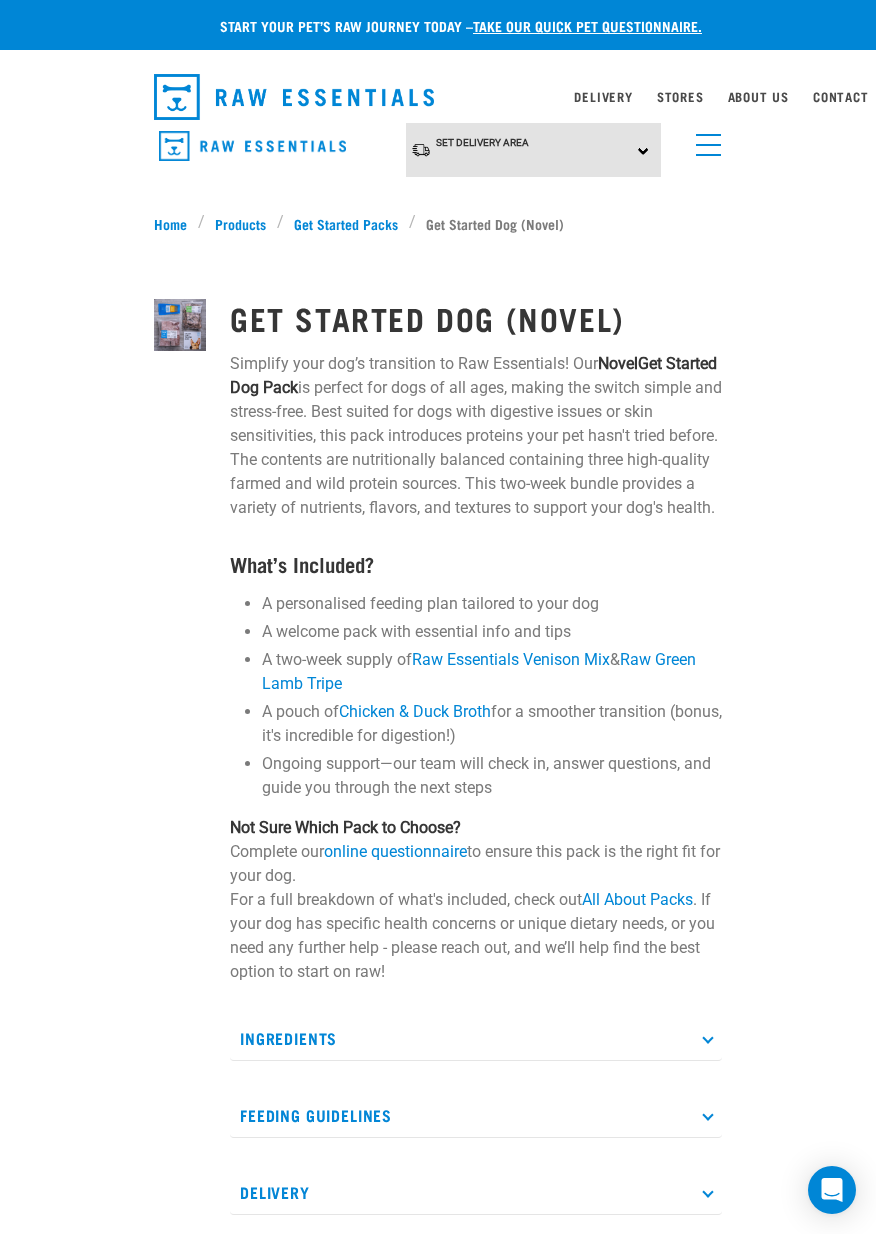 click at bounding box center [708, 155] 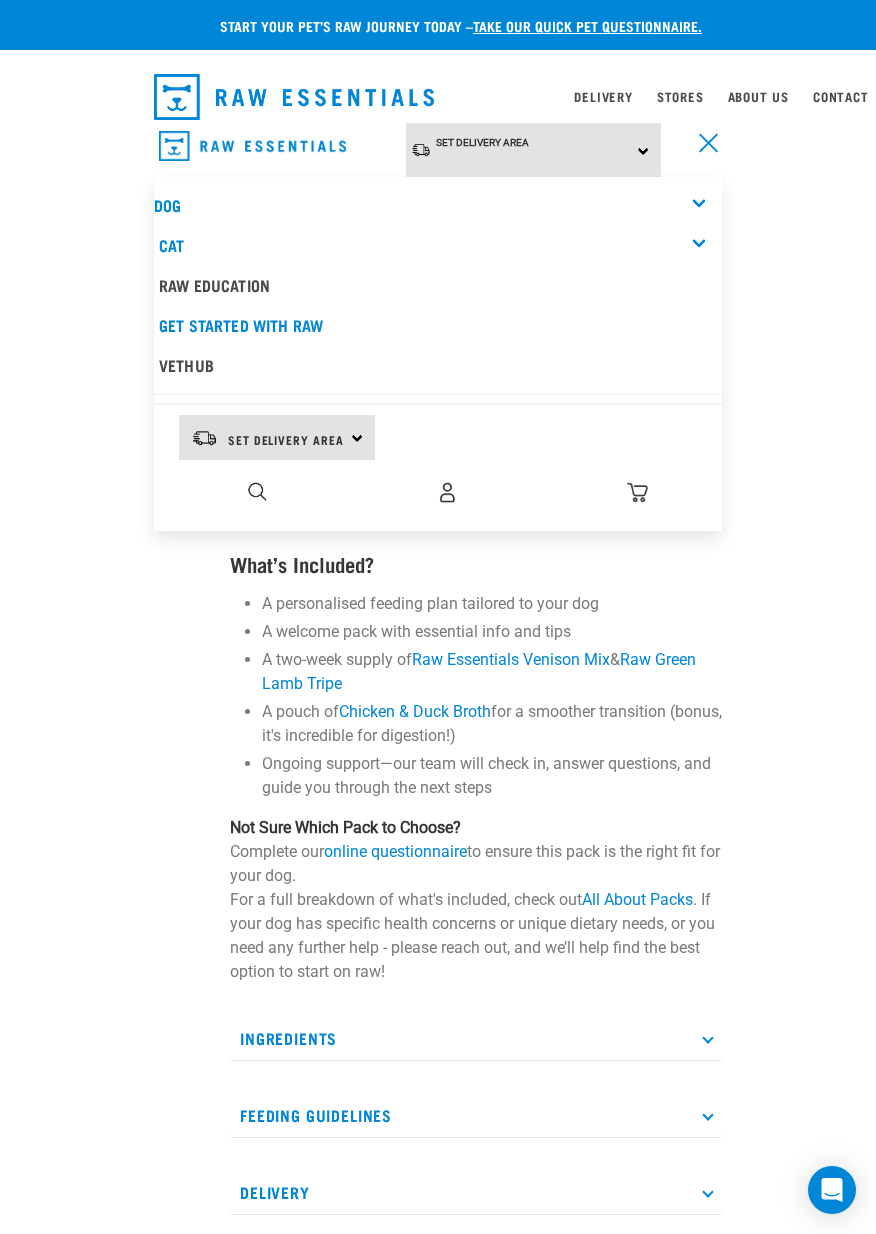 click on "Dog" at bounding box center [438, 205] 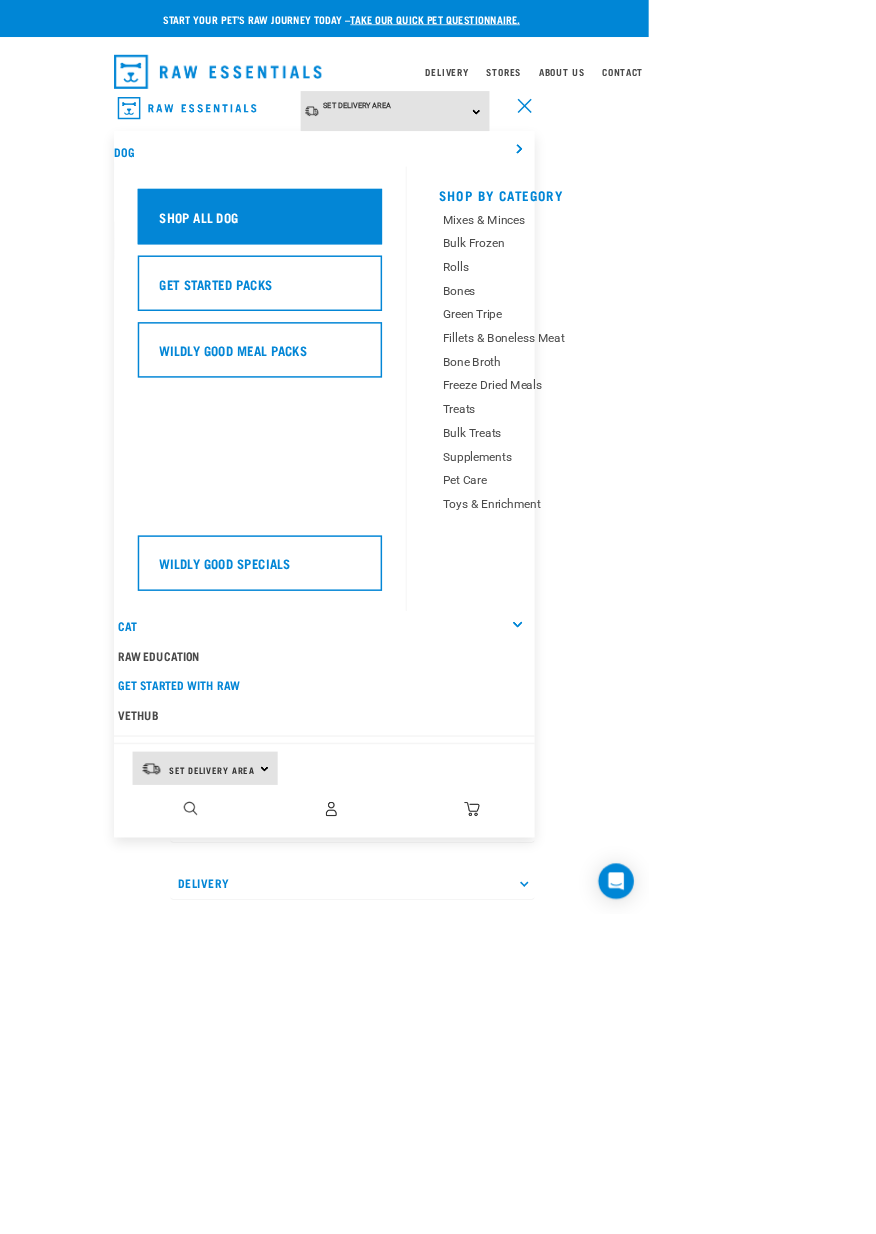 click on "Shop All Dog" at bounding box center [351, 292] 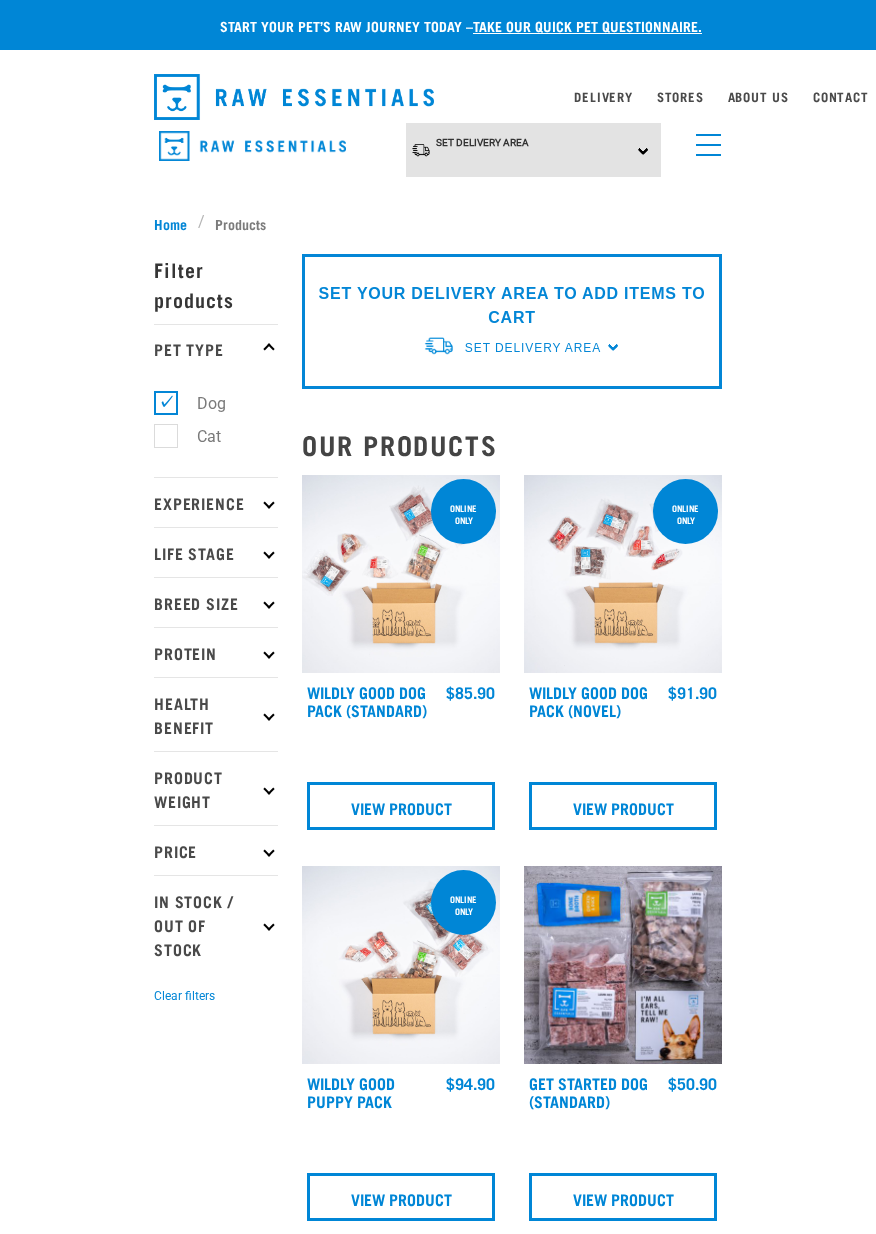 scroll, scrollTop: 0, scrollLeft: 0, axis: both 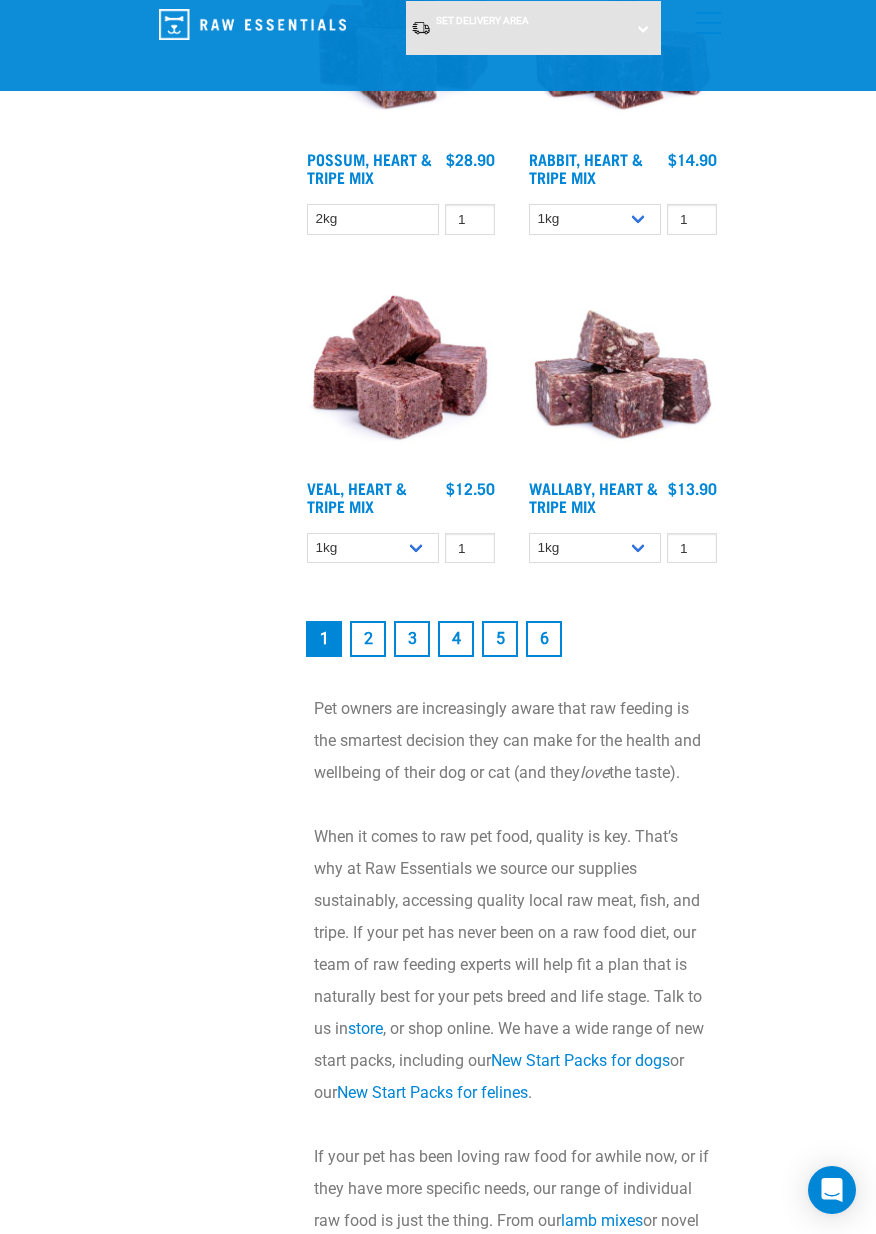 click on "6" at bounding box center (544, 639) 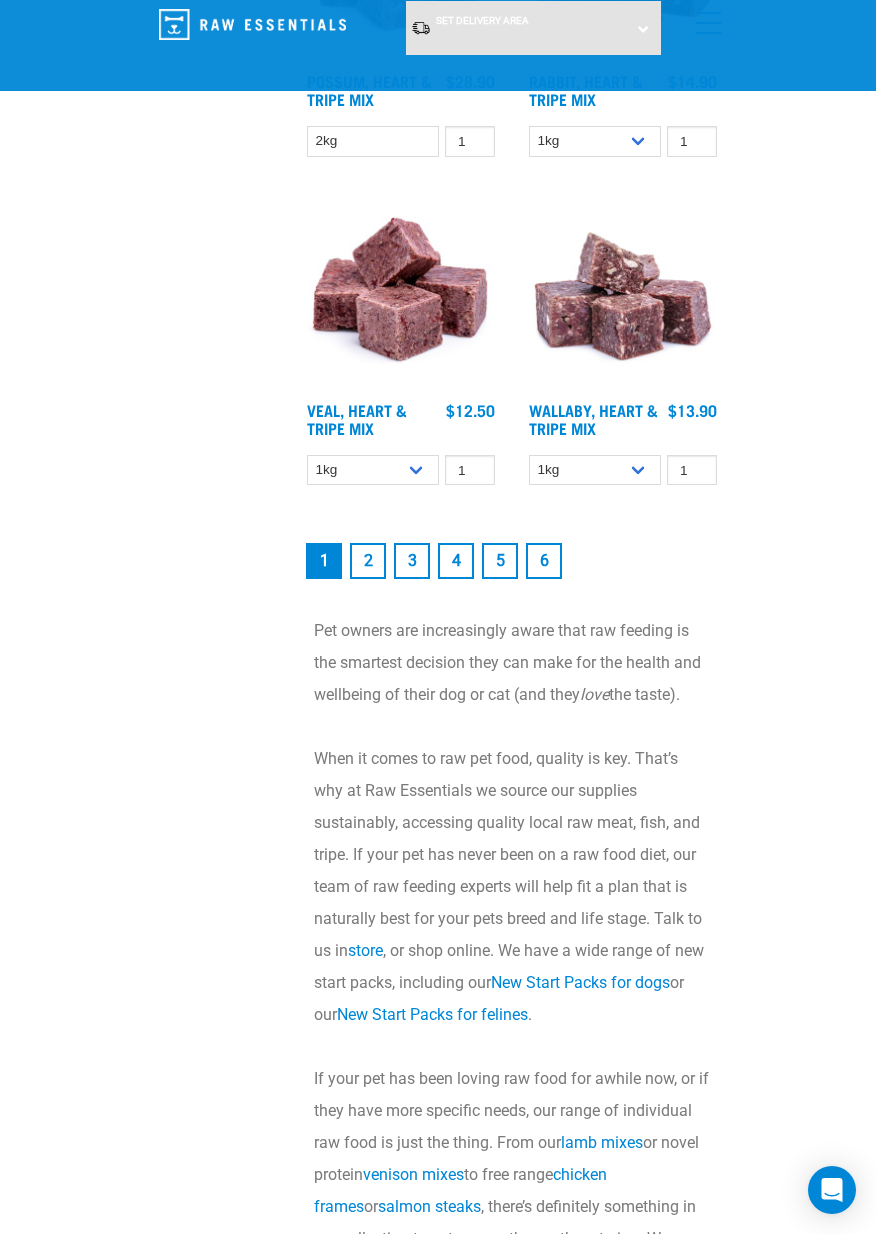 scroll, scrollTop: 5304, scrollLeft: 0, axis: vertical 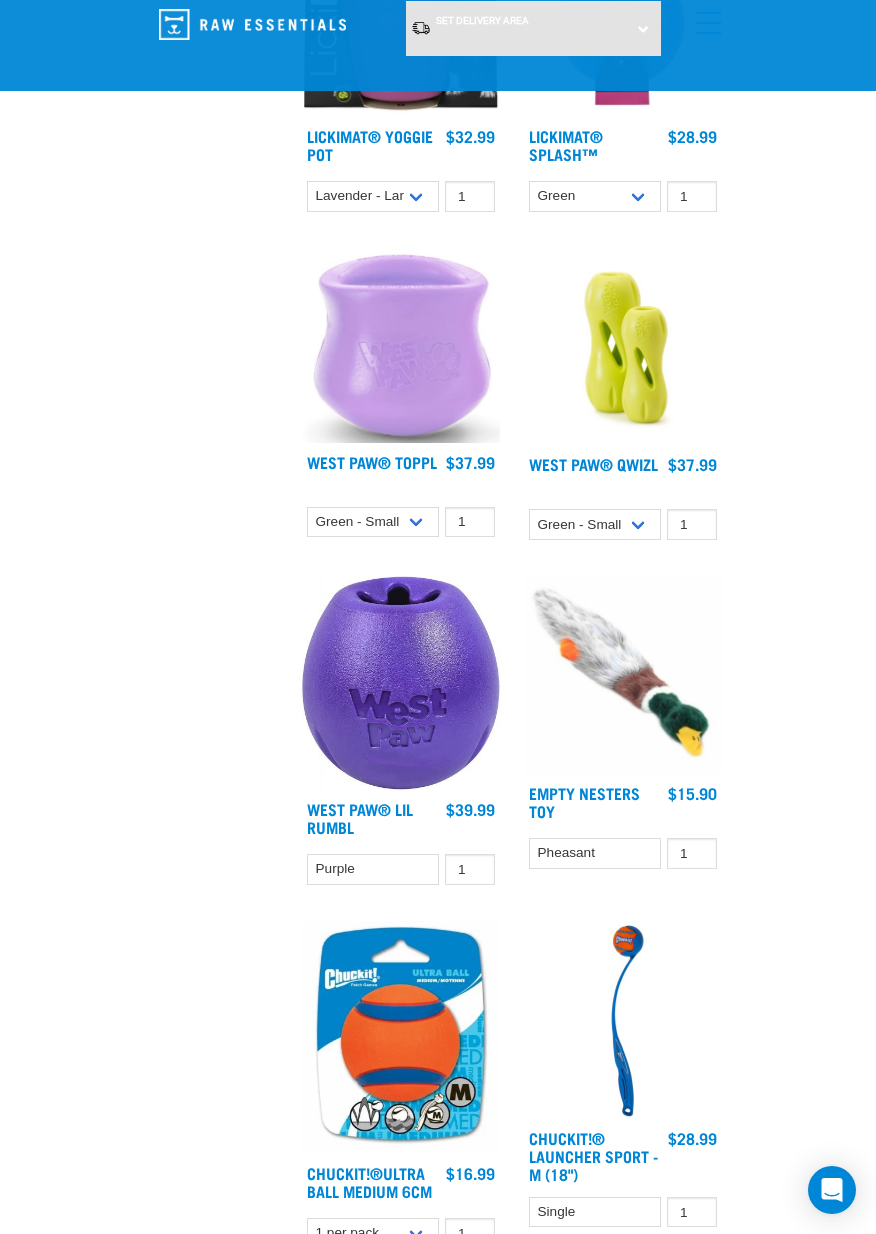 click at bounding box center (623, 347) 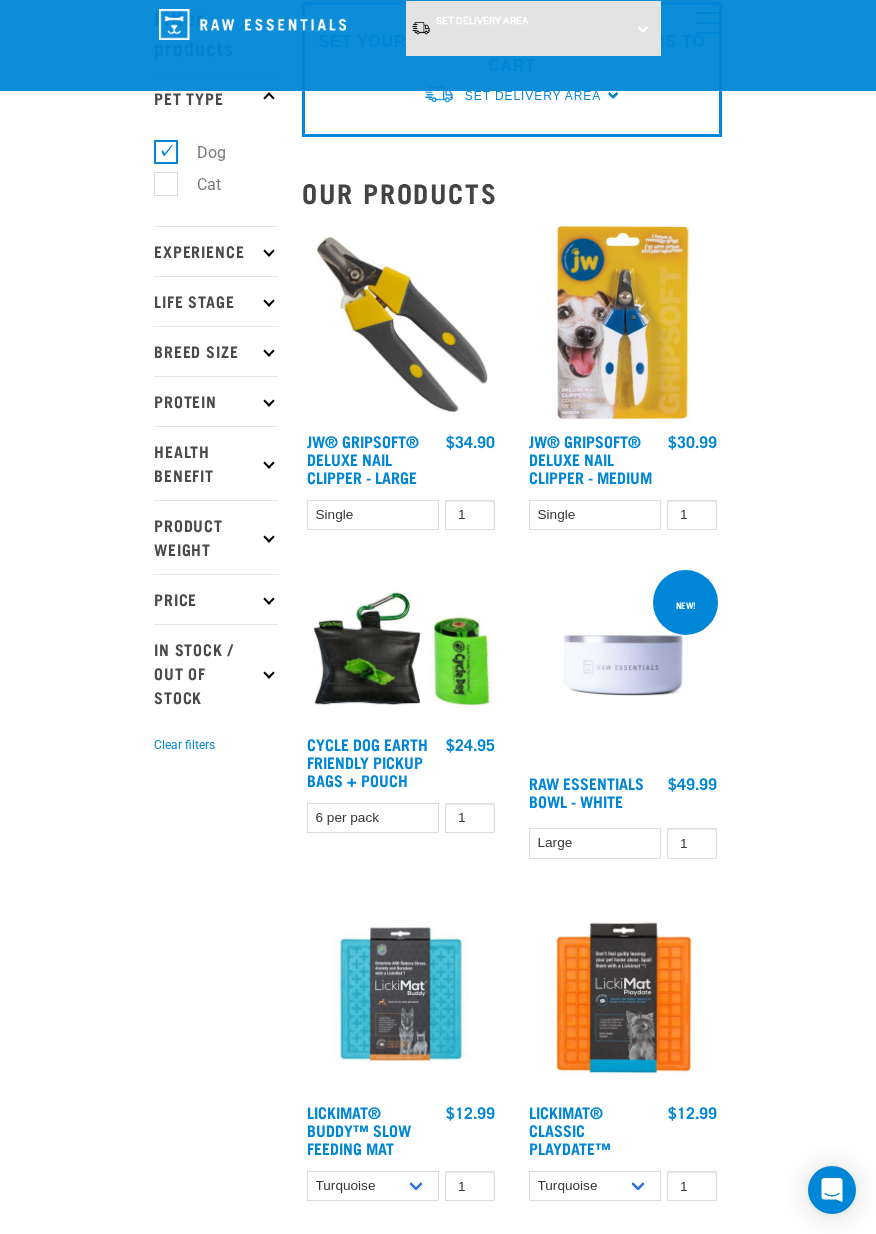 scroll, scrollTop: 0, scrollLeft: 0, axis: both 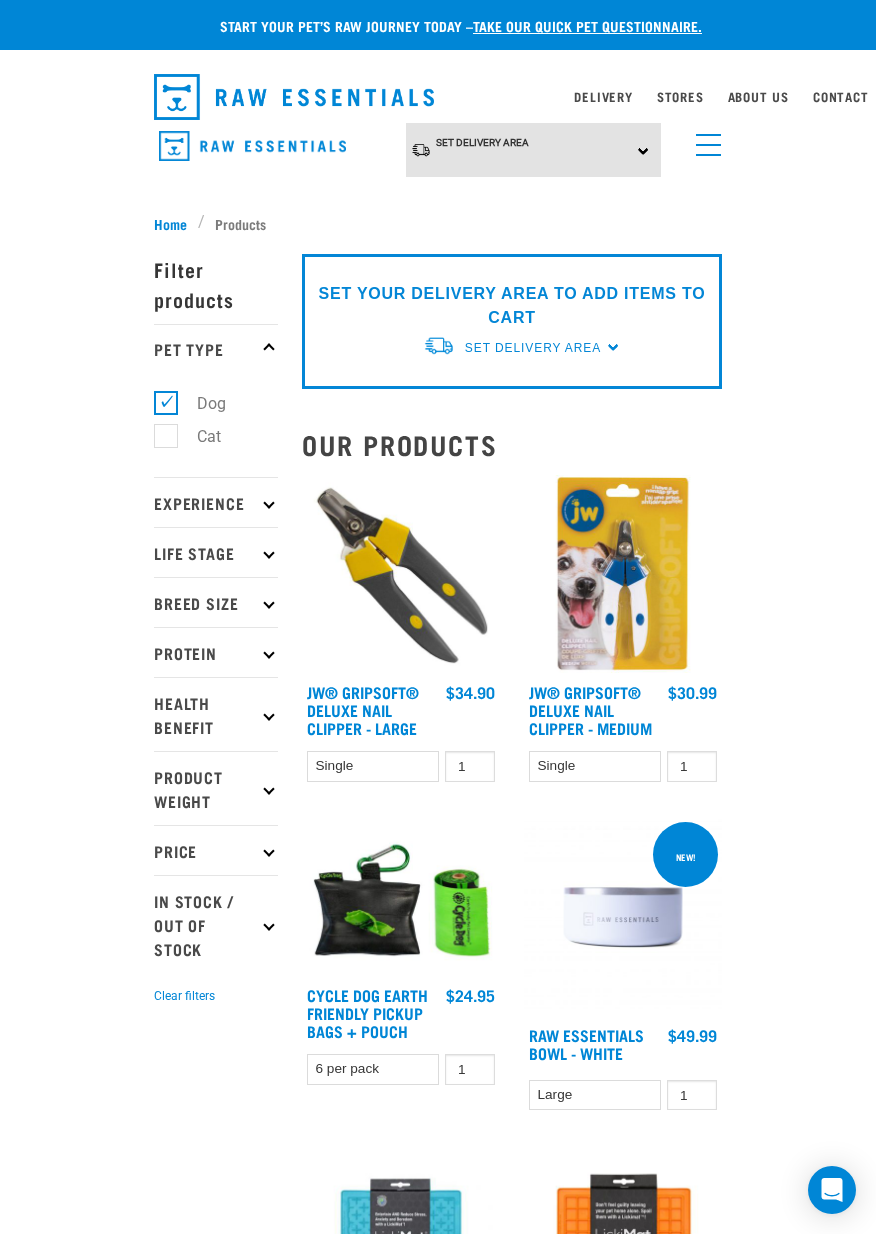 click on "Set Delivery Area
North Island
South Island" at bounding box center (534, 150) 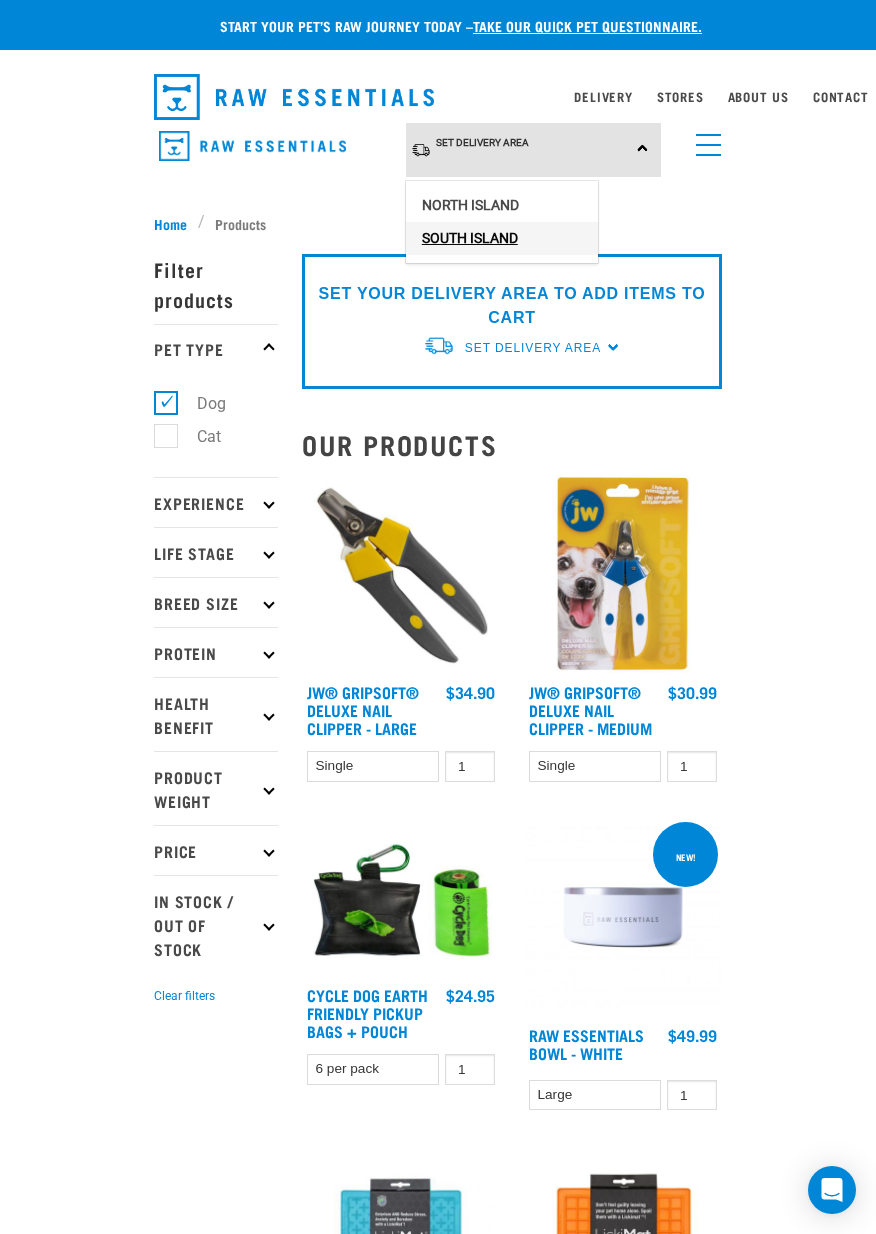 click on "South Island" at bounding box center [502, 238] 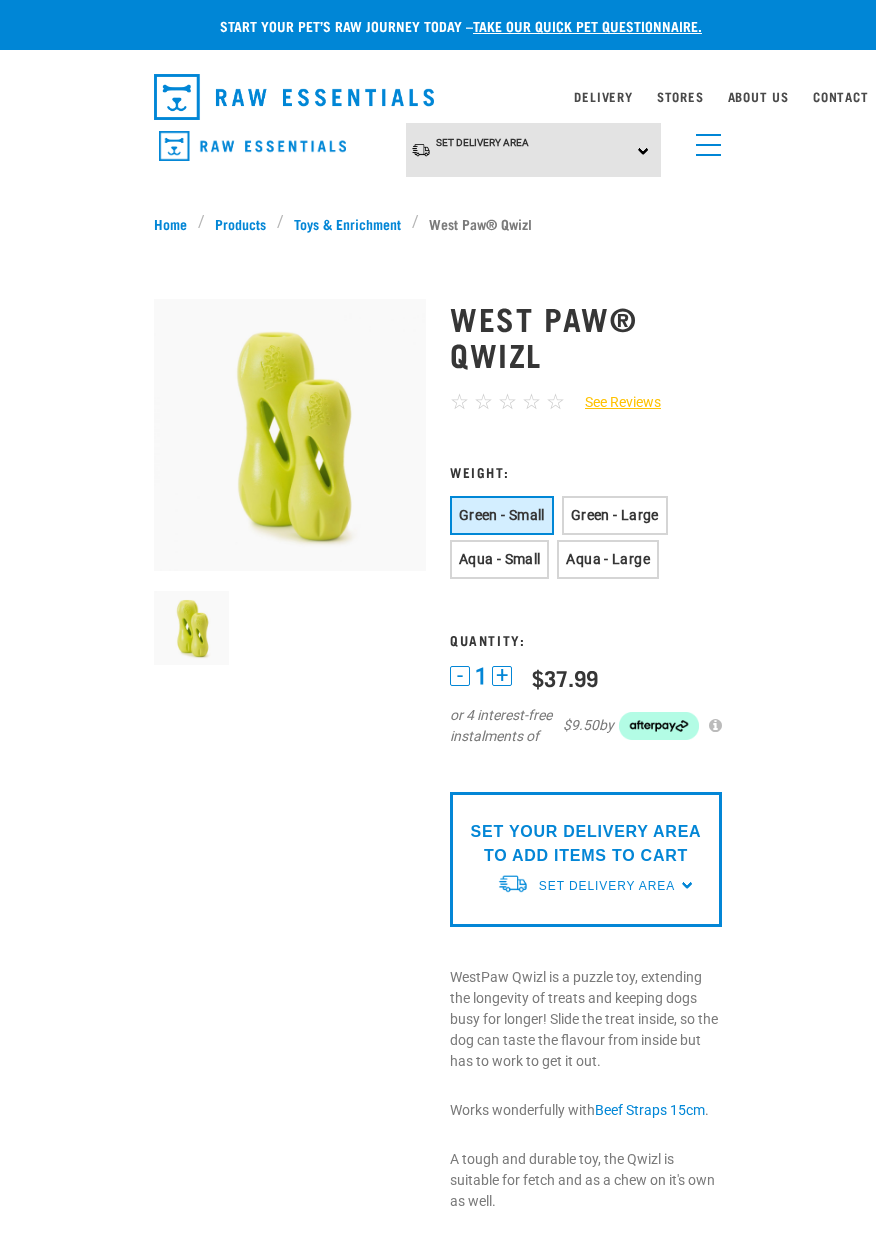 scroll, scrollTop: 0, scrollLeft: 0, axis: both 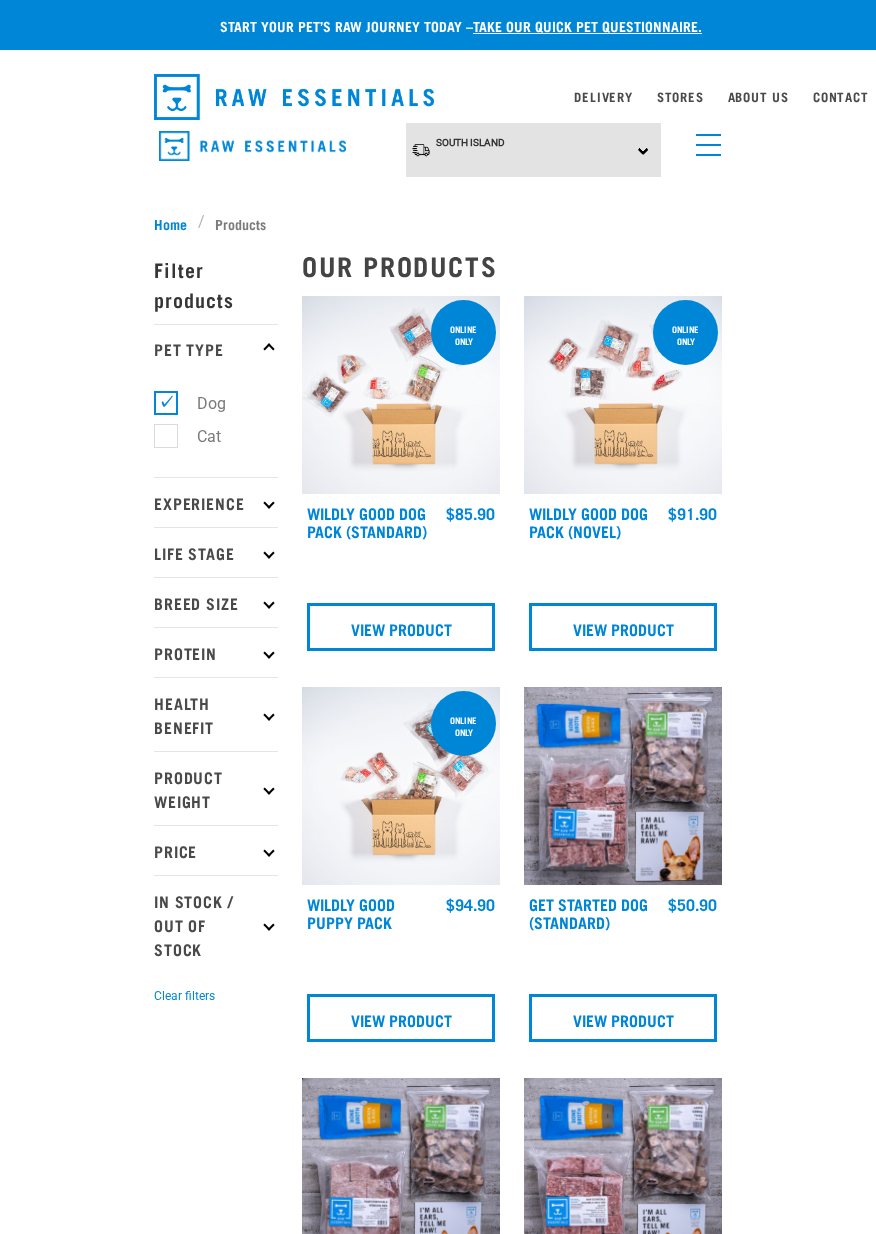 select 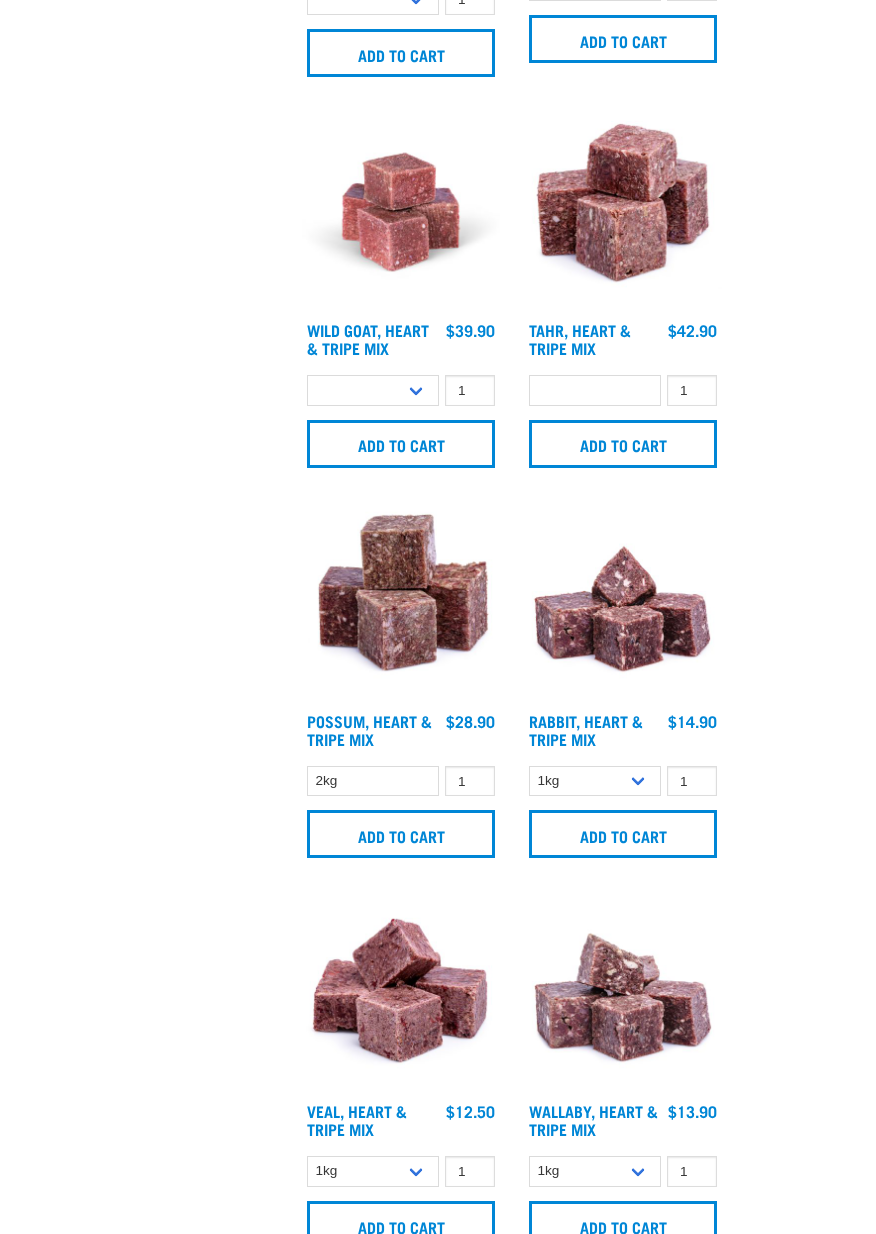 scroll, scrollTop: 5304, scrollLeft: 0, axis: vertical 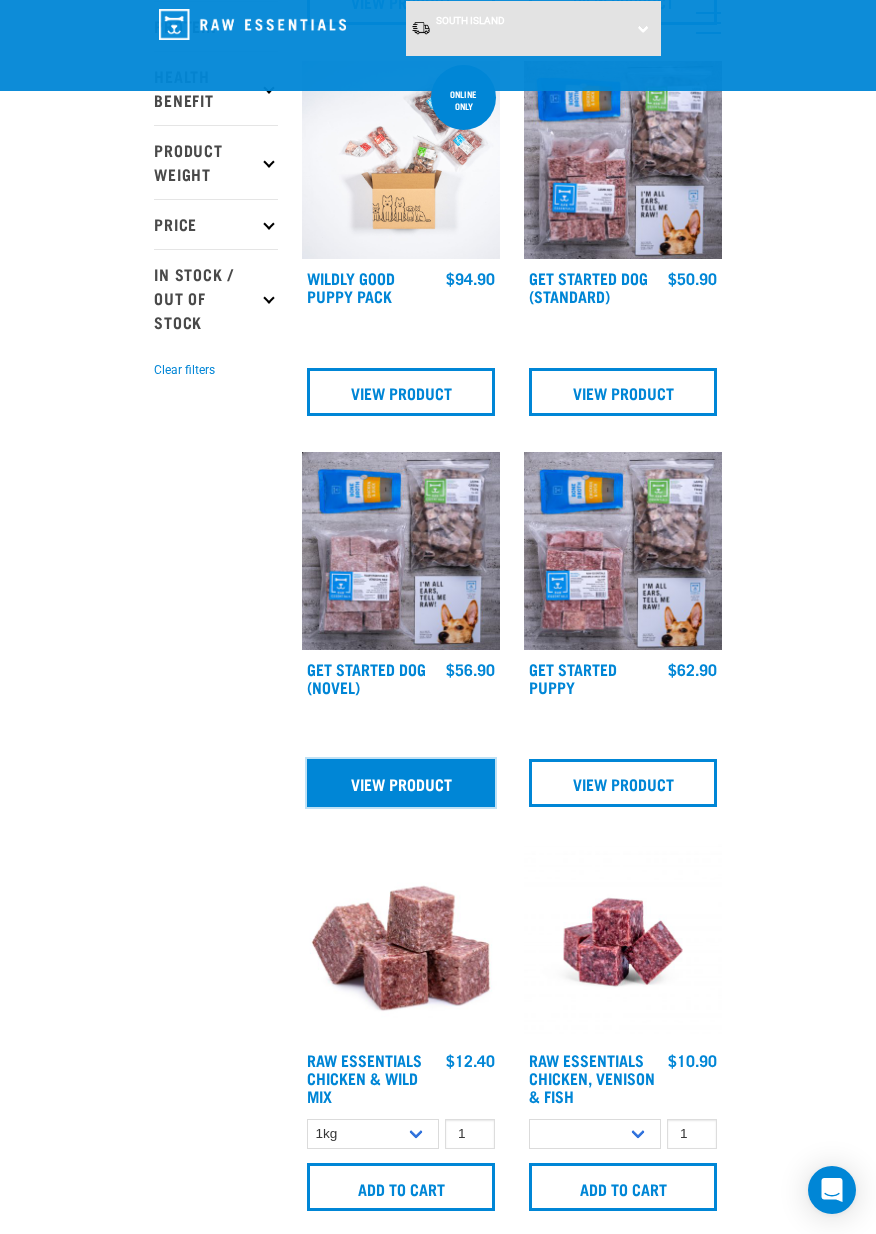 click on "View Product" at bounding box center [401, 783] 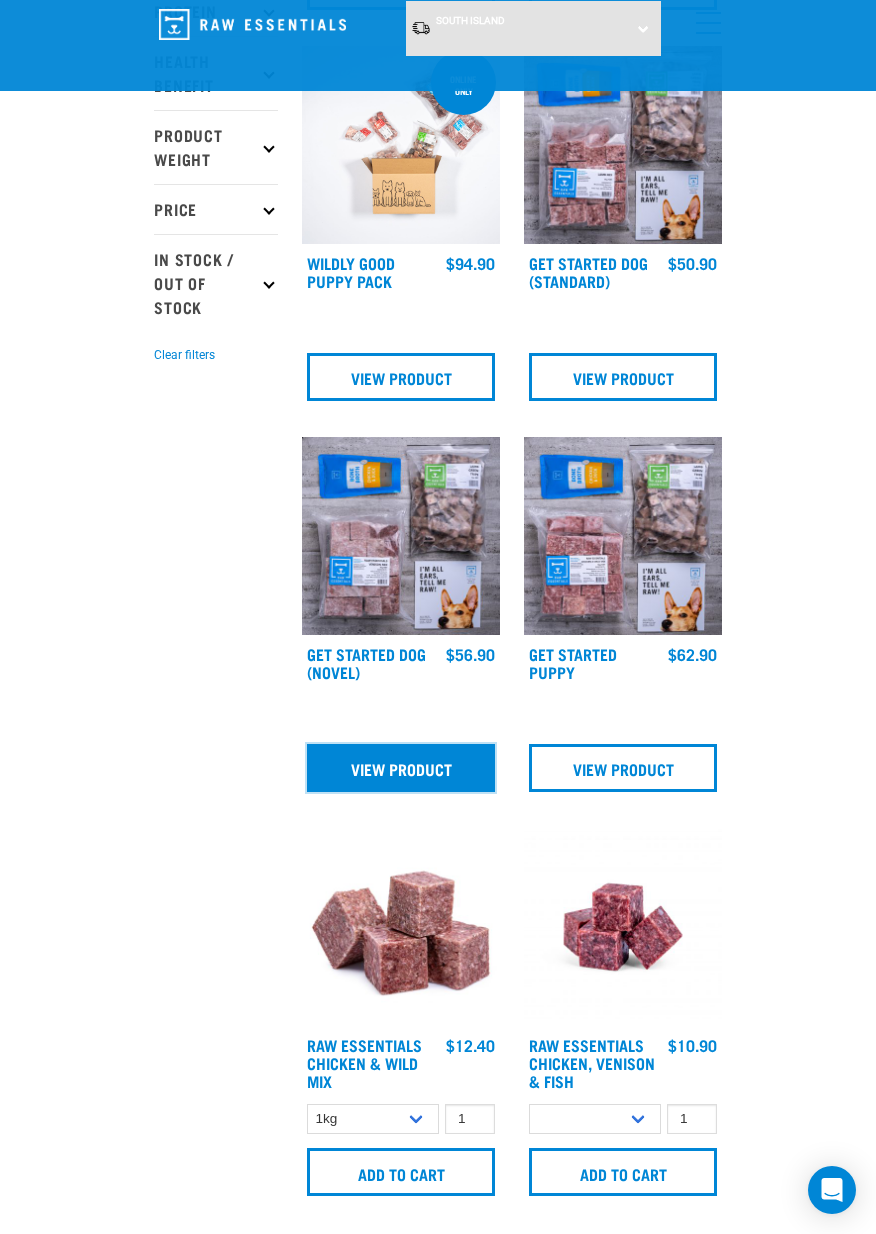 scroll, scrollTop: 568, scrollLeft: 0, axis: vertical 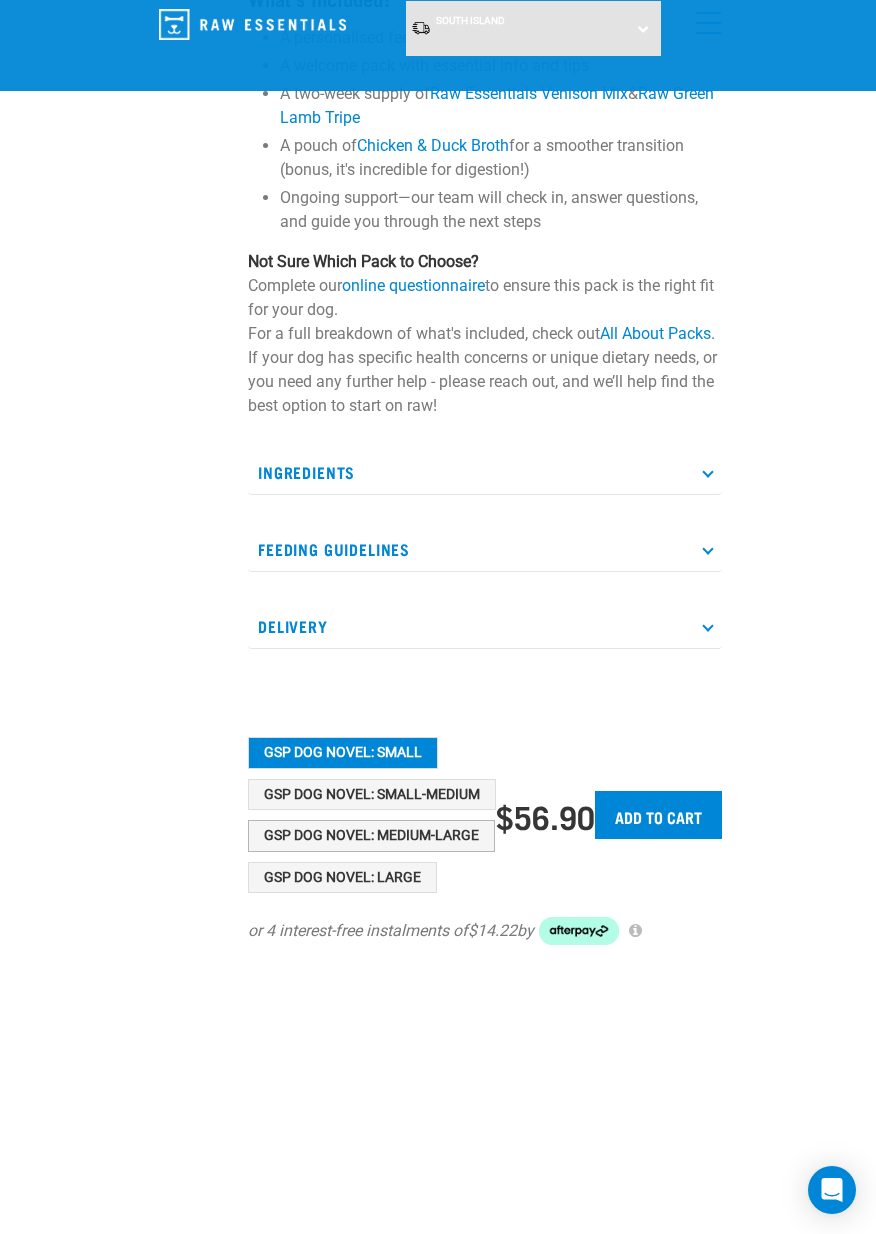 click on "GSP Dog Novel: Medium-Large" at bounding box center (371, 836) 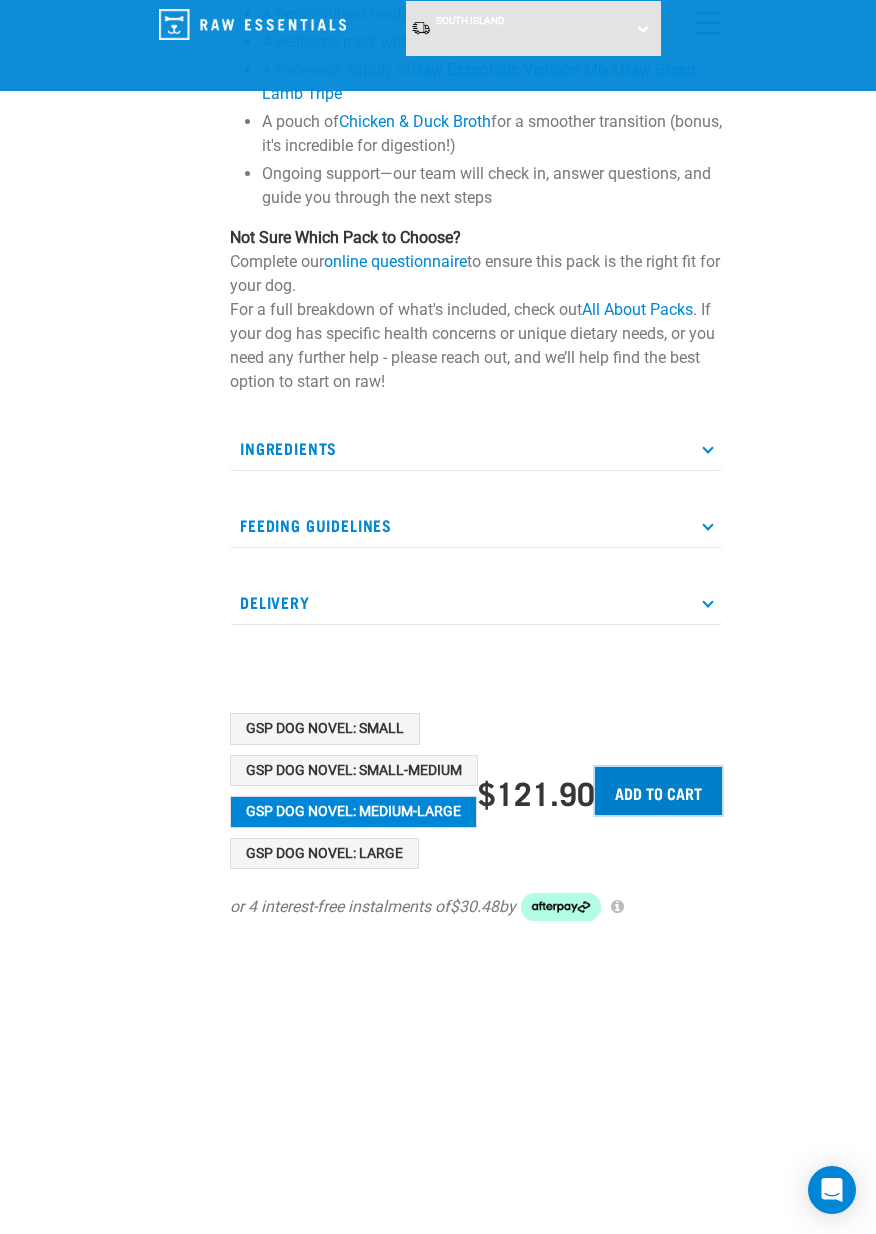 click on "Add to cart" at bounding box center [658, 791] 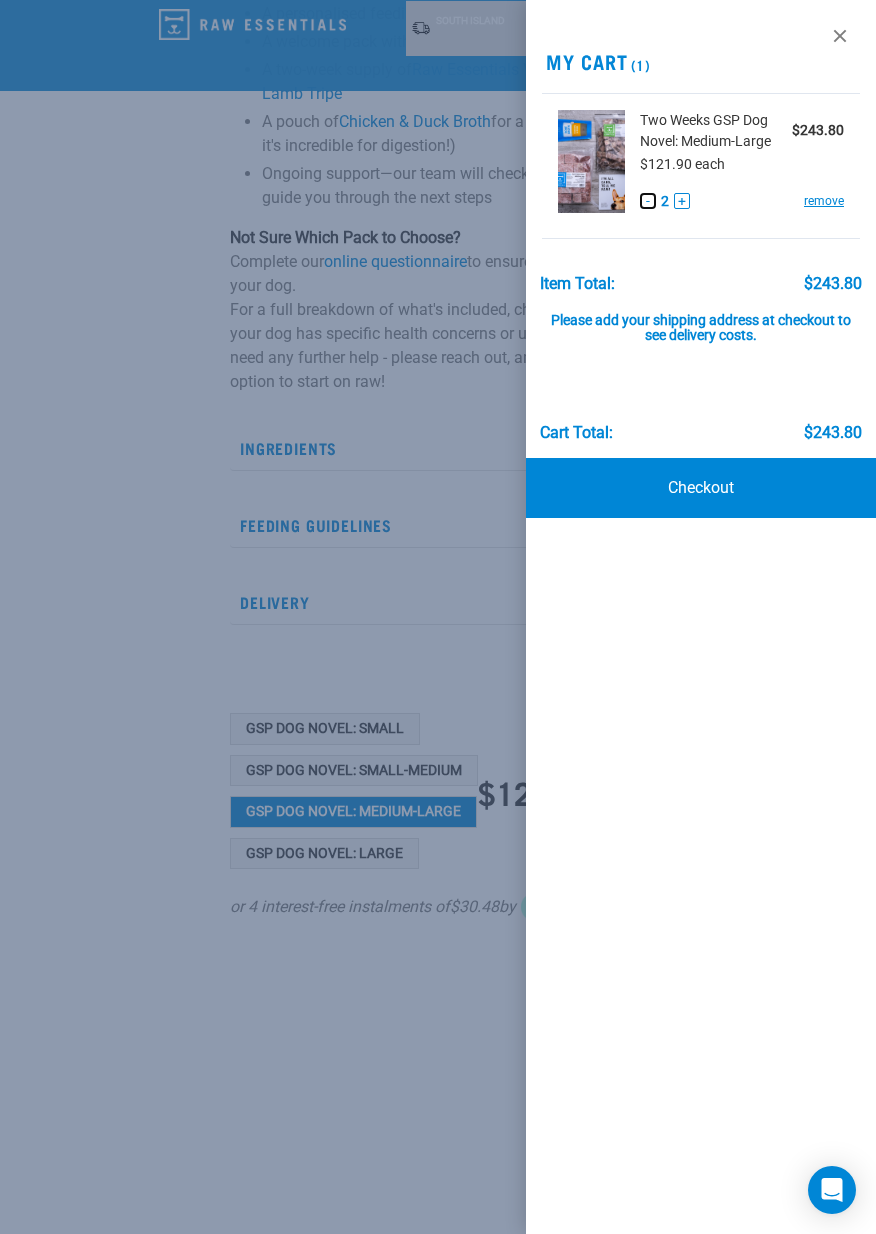 click on "-" at bounding box center (648, 201) 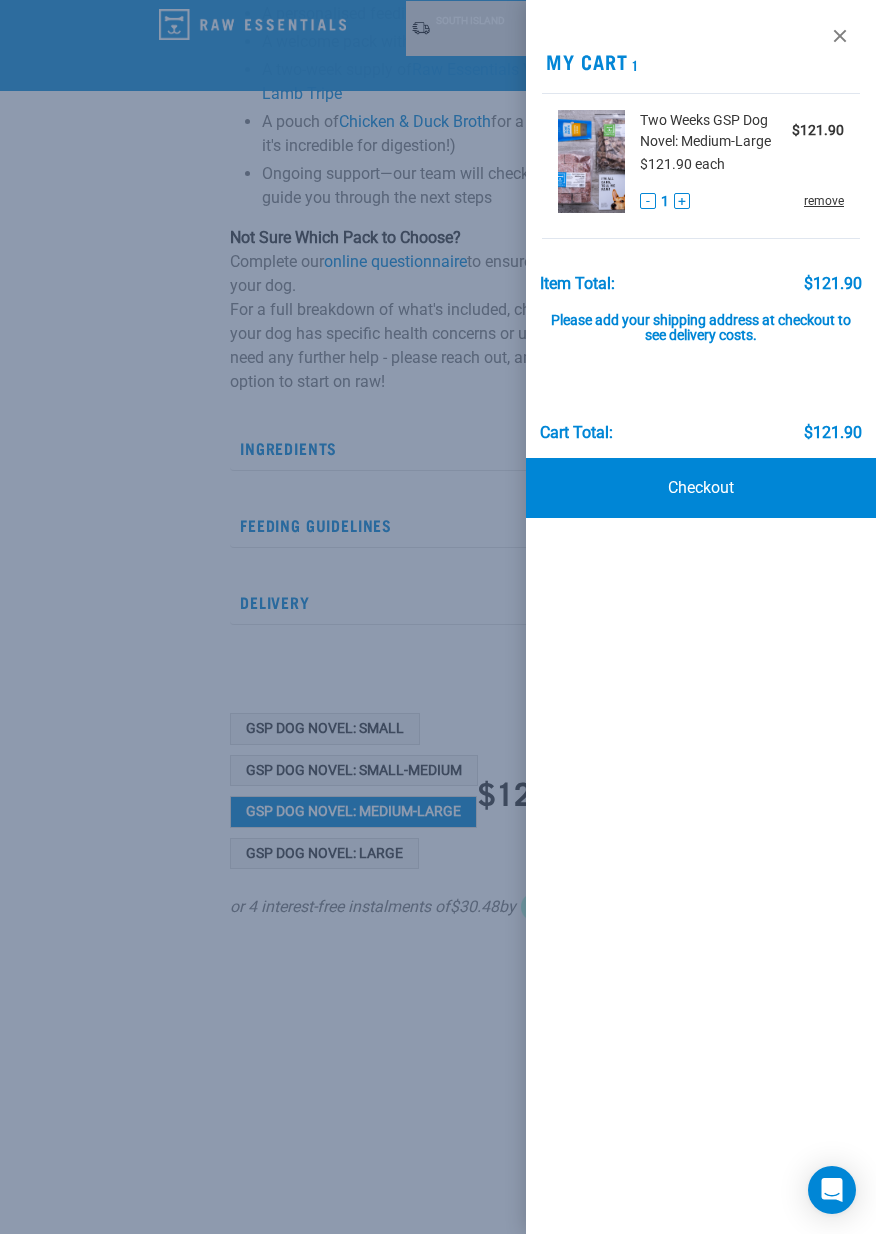 click on "remove" at bounding box center [824, 201] 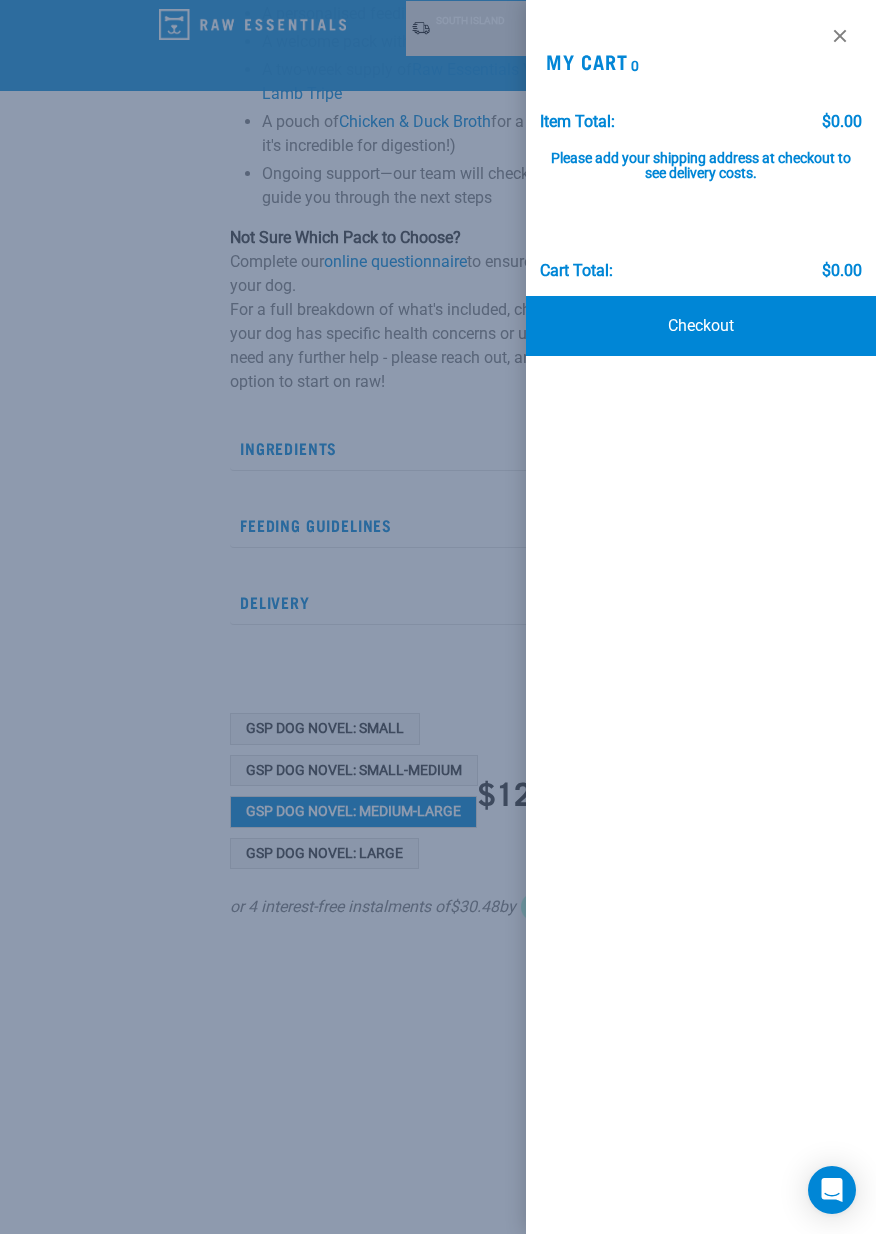 click at bounding box center (438, 617) 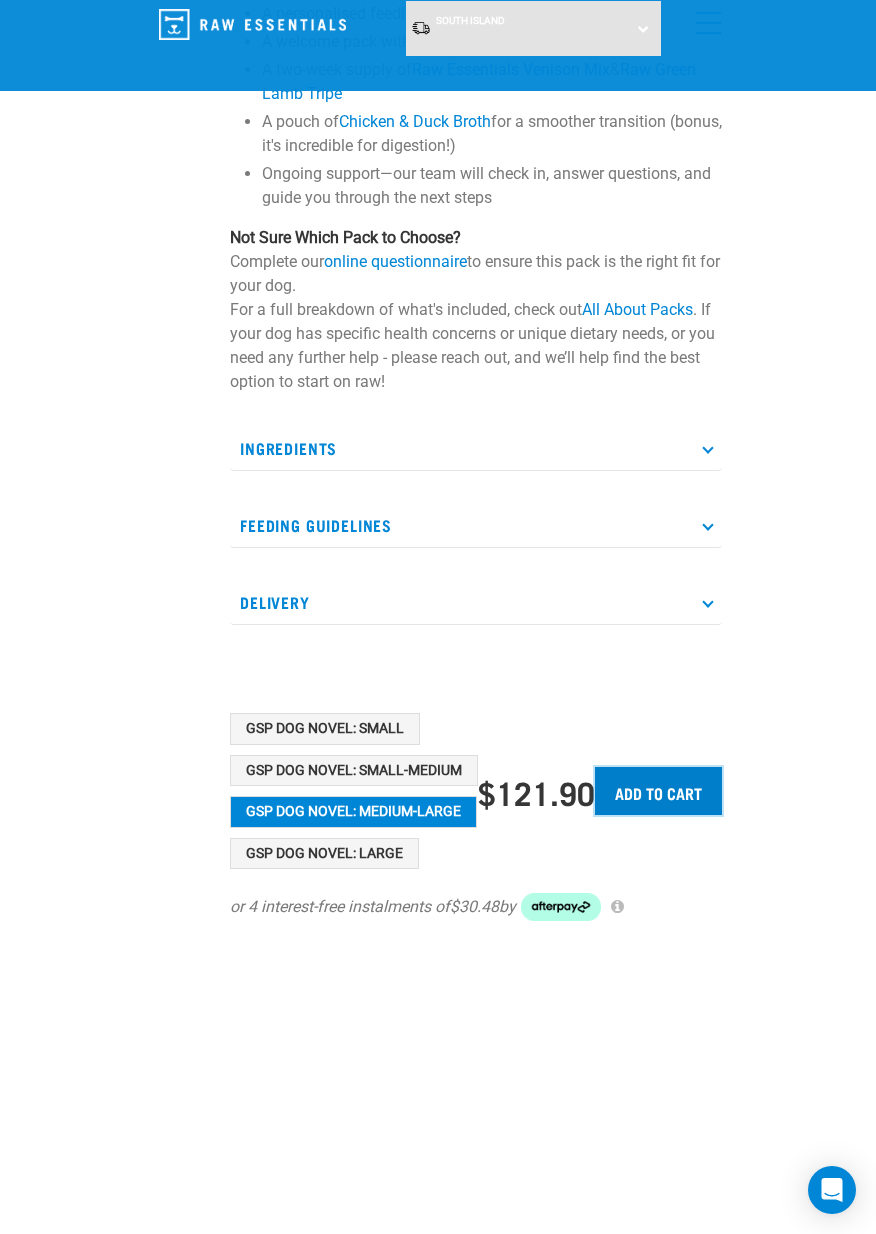 click on "Add to cart" at bounding box center [658, 791] 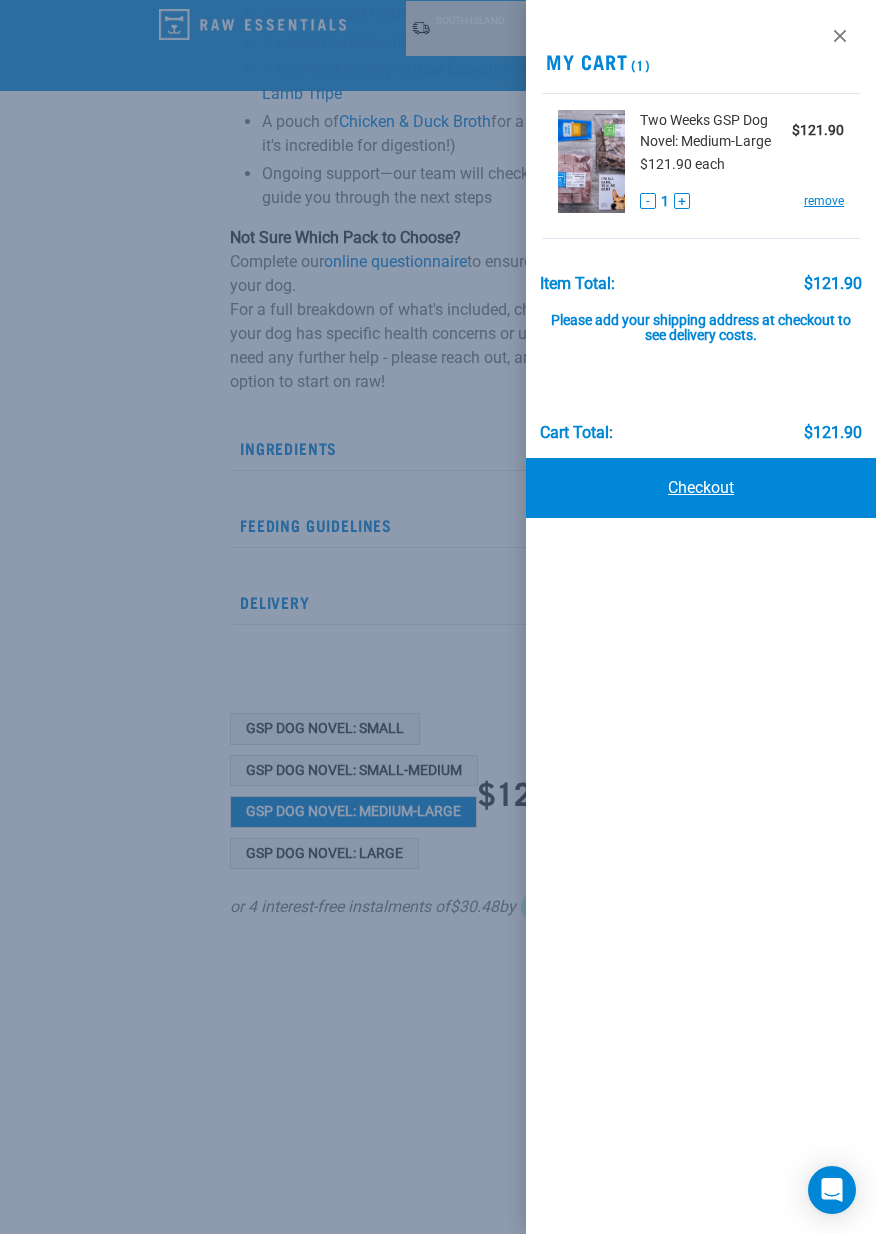 click on "Checkout" at bounding box center (701, 488) 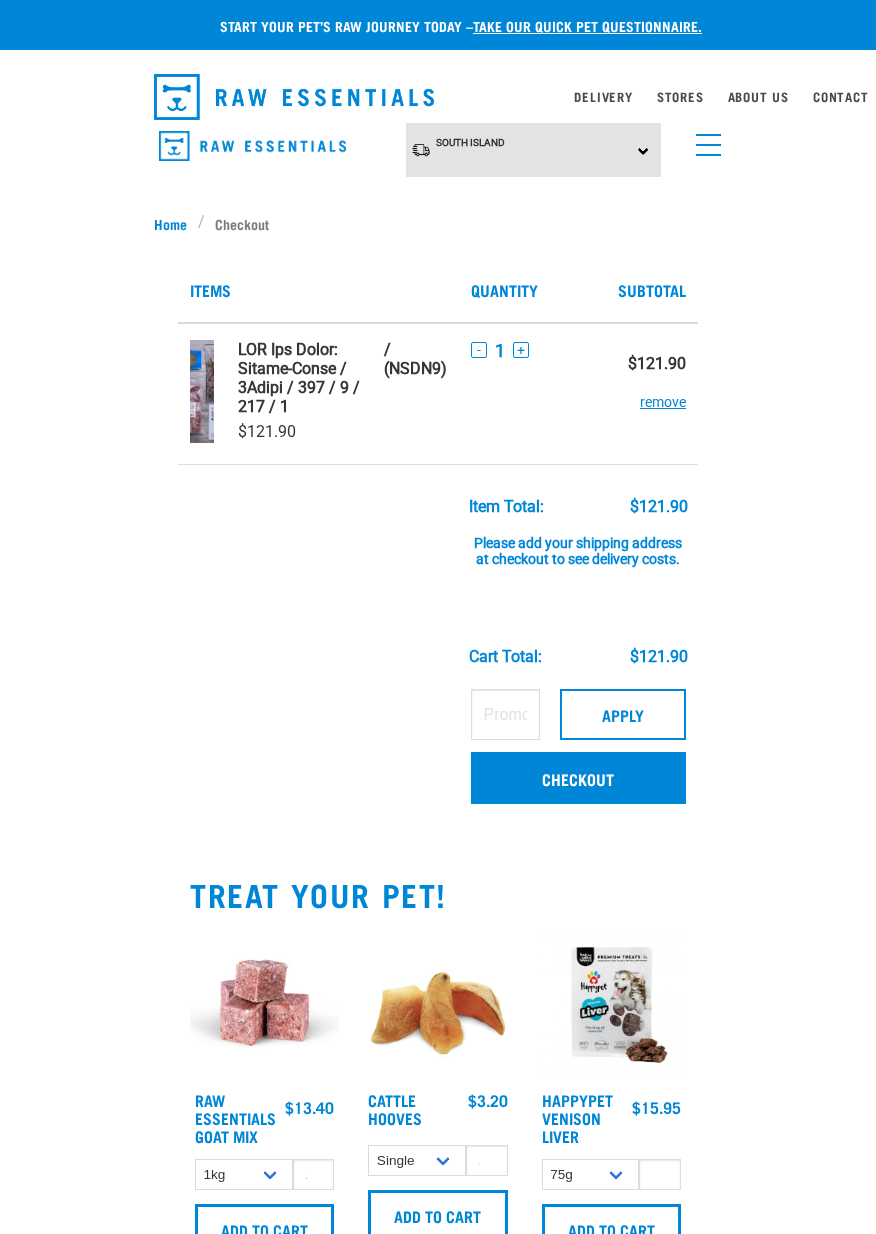 scroll, scrollTop: 0, scrollLeft: 0, axis: both 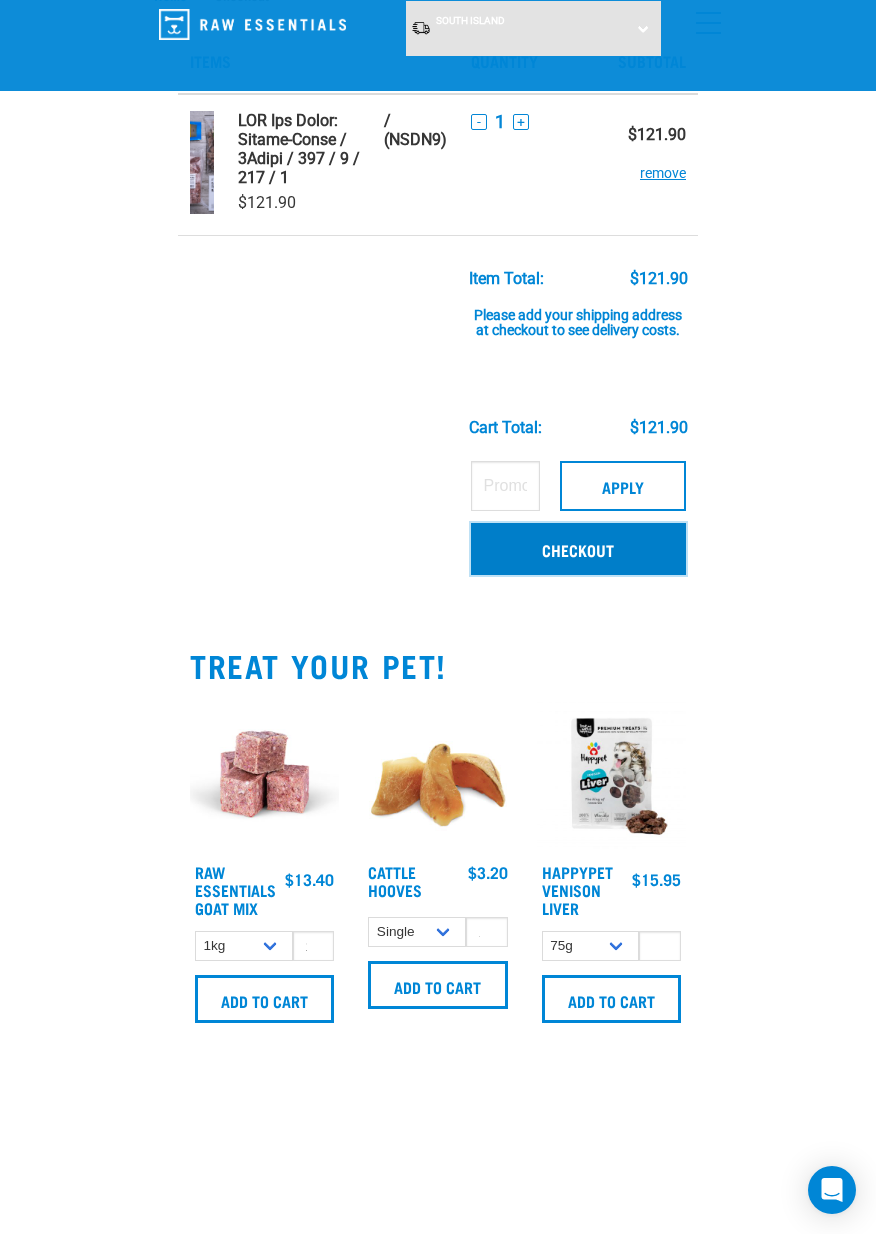 click on "Checkout" at bounding box center [578, 549] 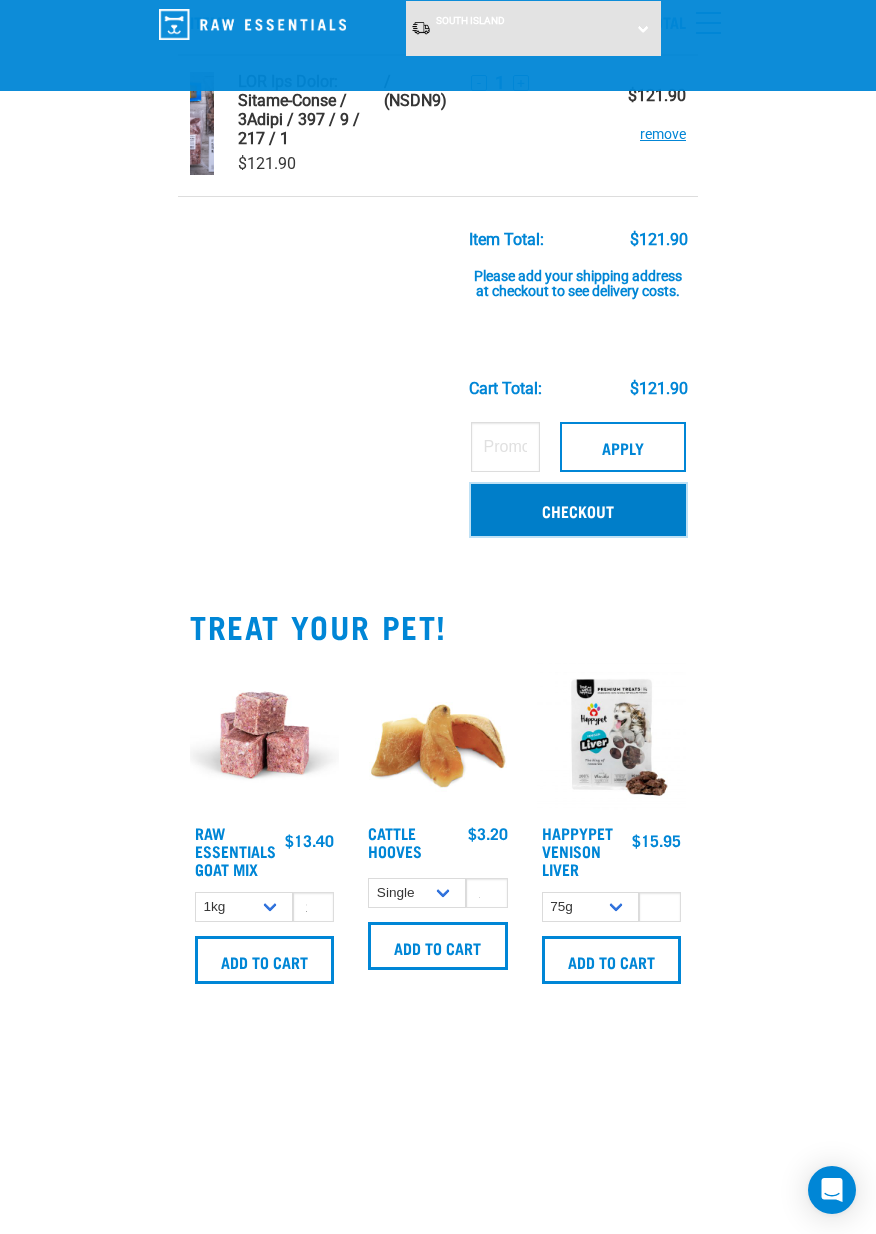scroll, scrollTop: 170, scrollLeft: 0, axis: vertical 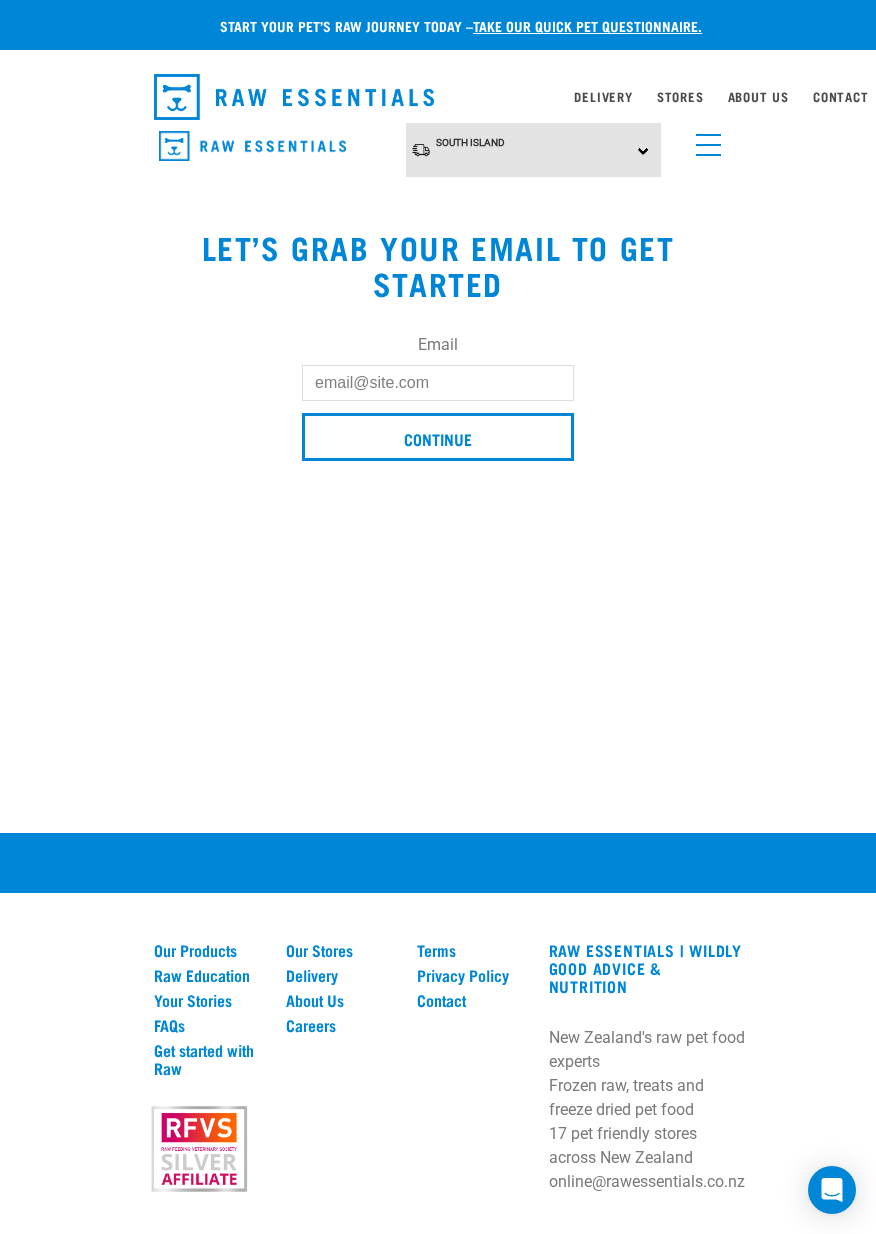 click on "Email" at bounding box center [438, 383] 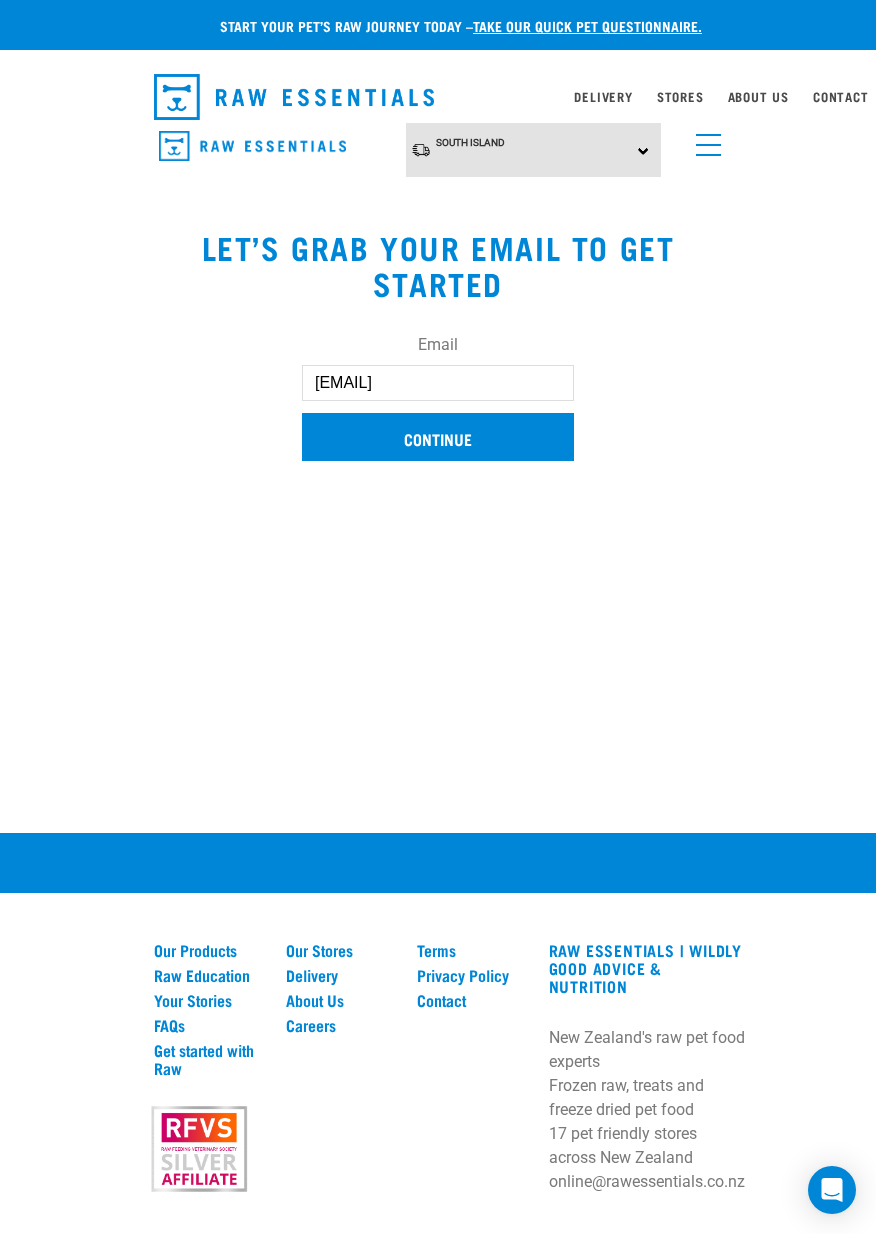 type on "[EMAIL]" 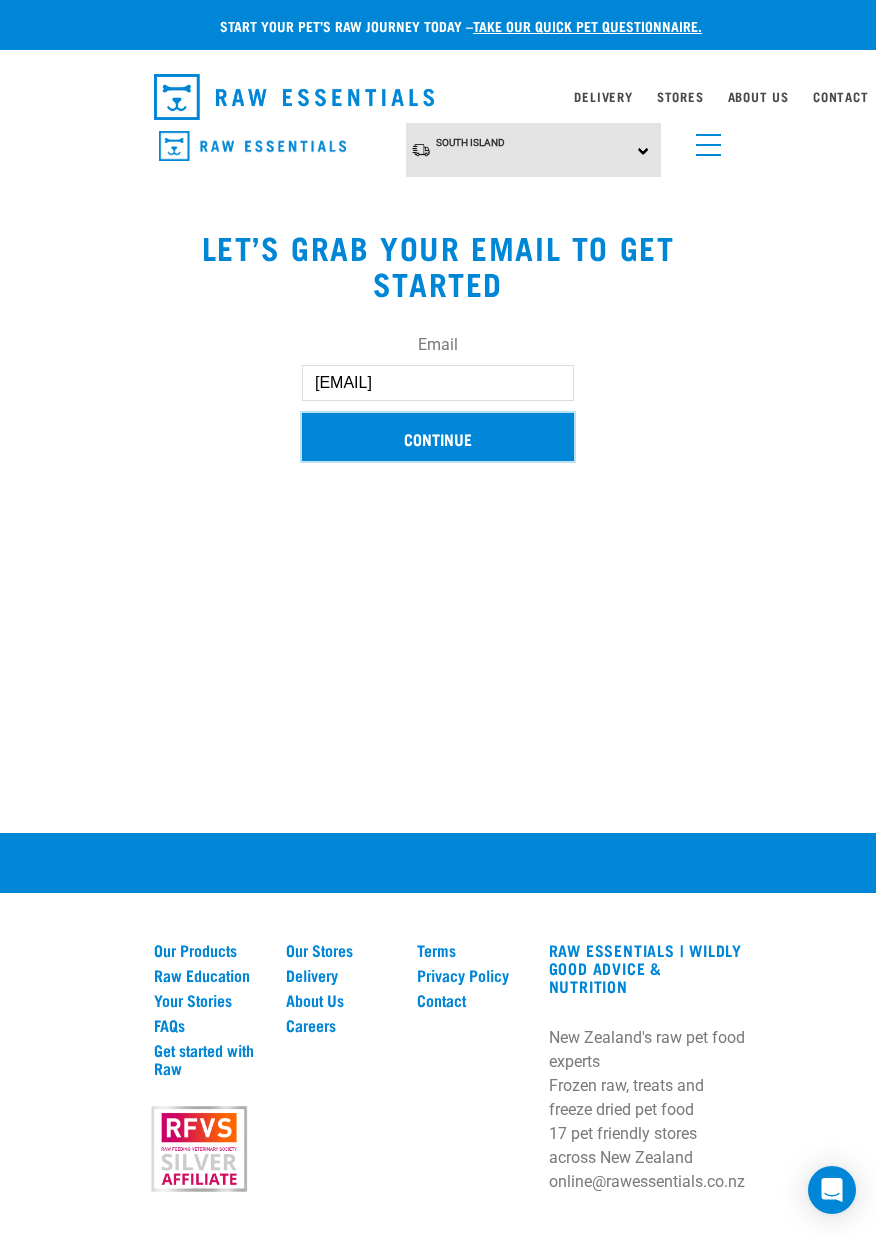 click on "Continue" at bounding box center (438, 437) 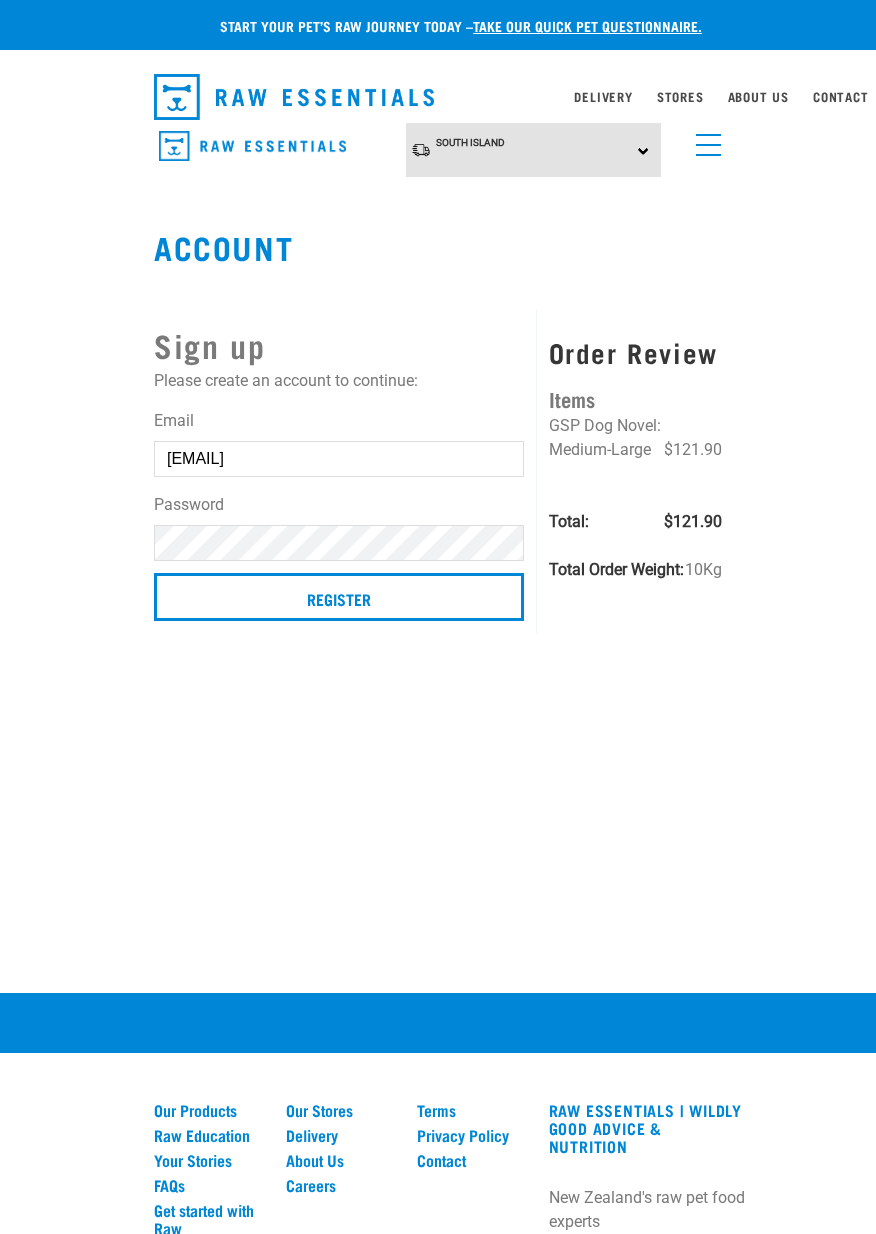 scroll, scrollTop: 0, scrollLeft: 0, axis: both 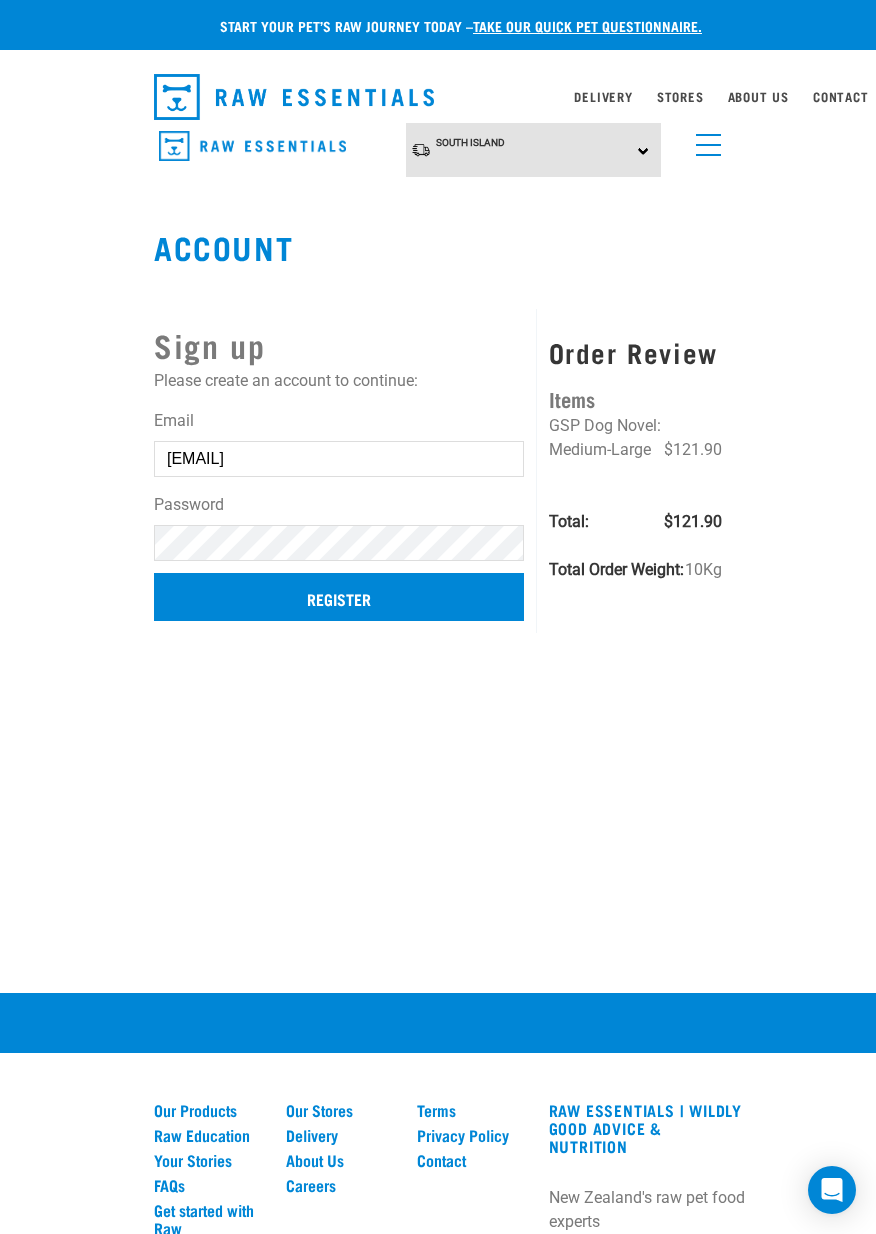 click on "Register" at bounding box center (339, 597) 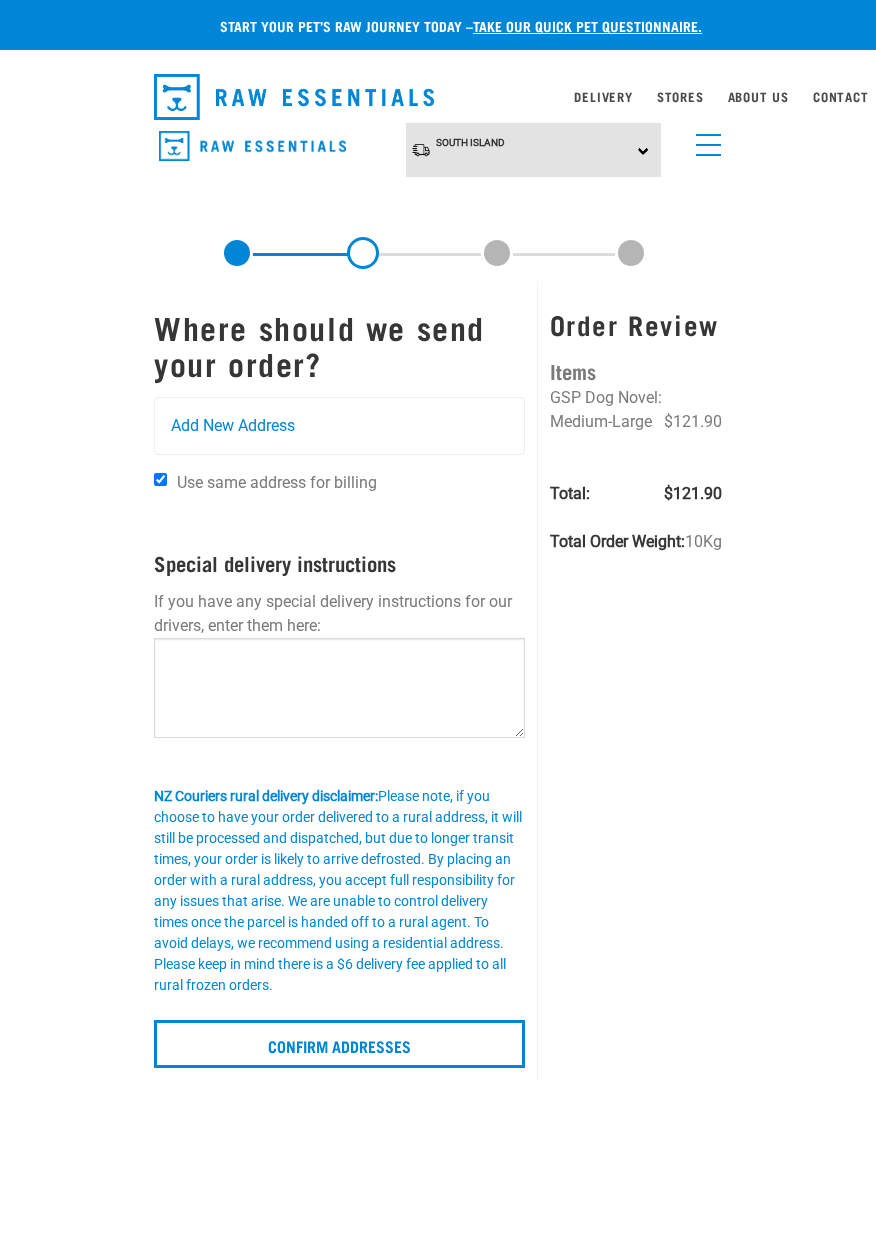 scroll, scrollTop: 0, scrollLeft: 0, axis: both 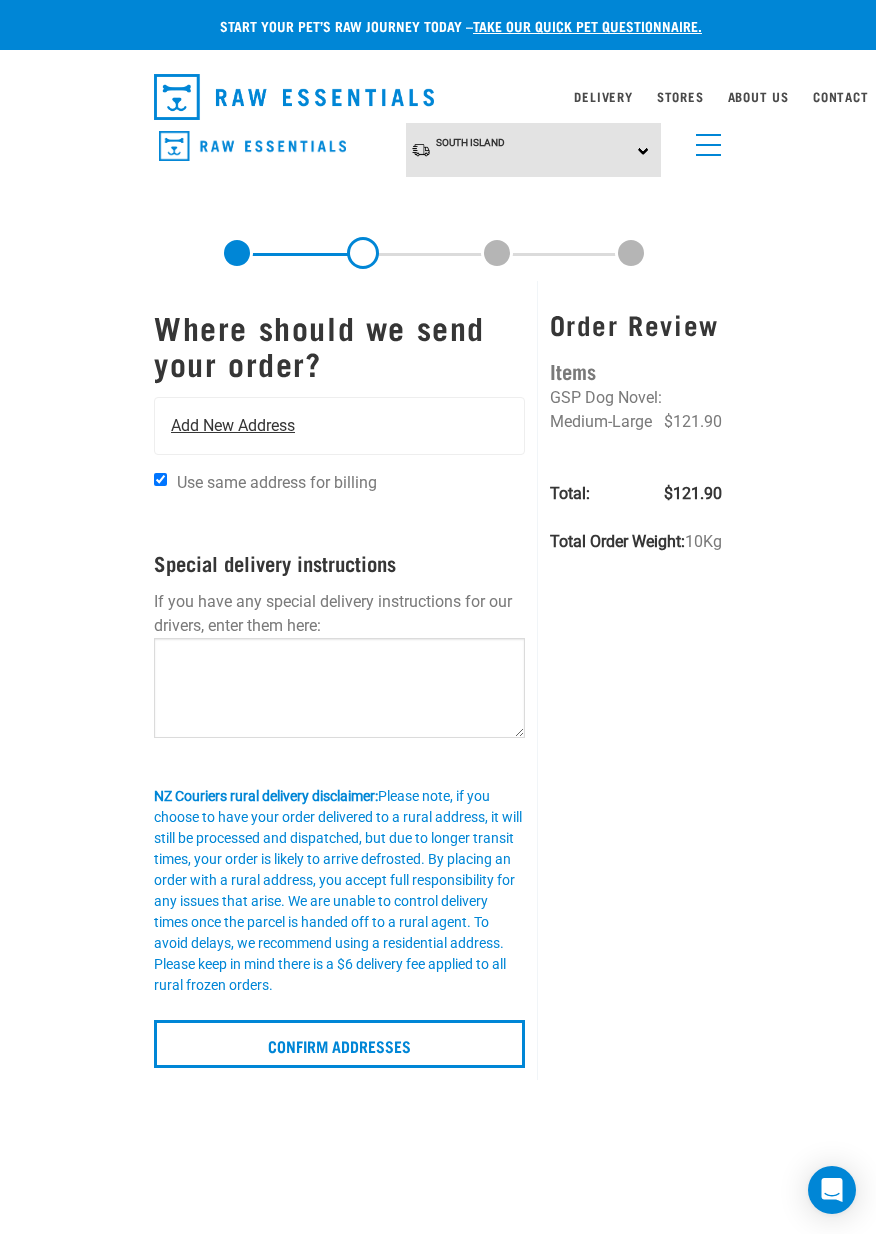click on "Add New Address" at bounding box center (233, 426) 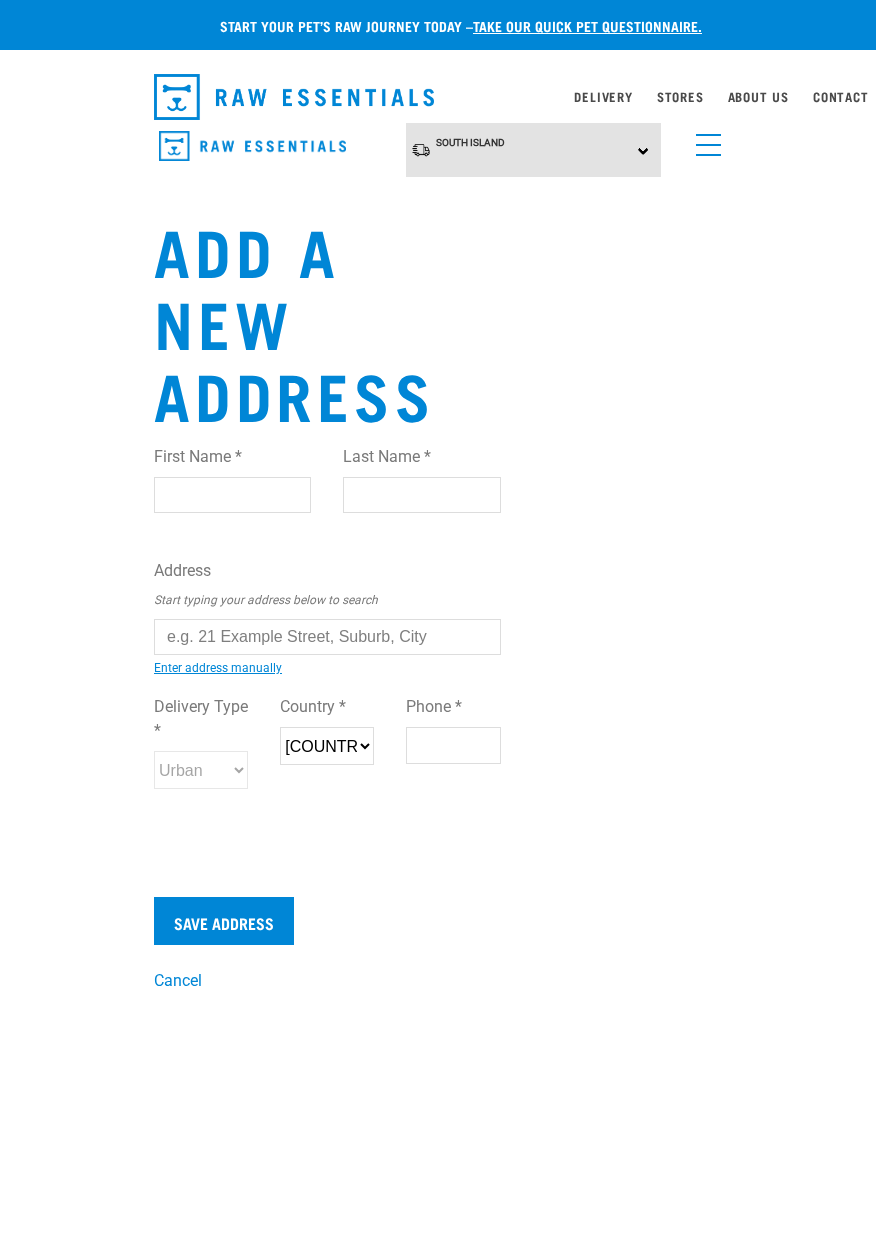 scroll, scrollTop: 0, scrollLeft: 0, axis: both 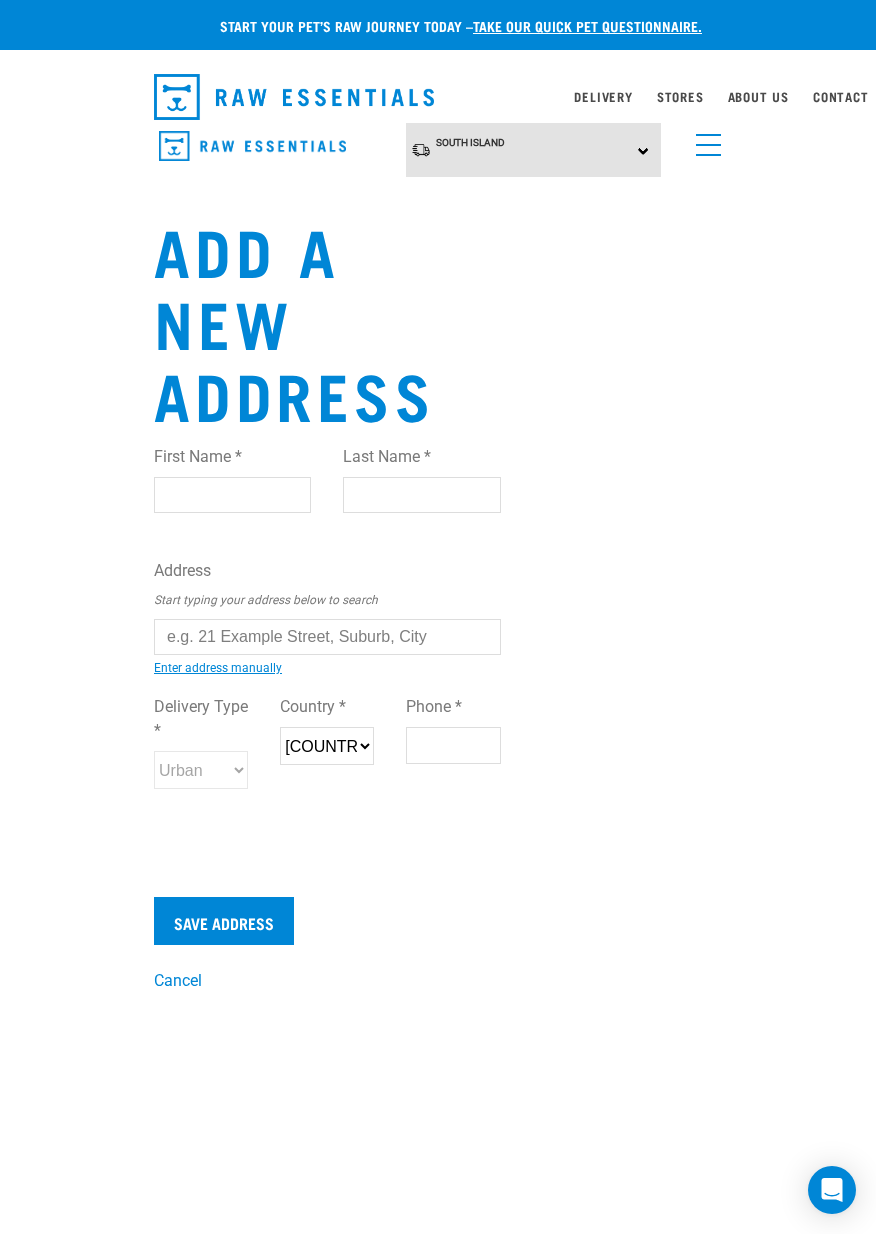 click on "First Name *" at bounding box center (232, 495) 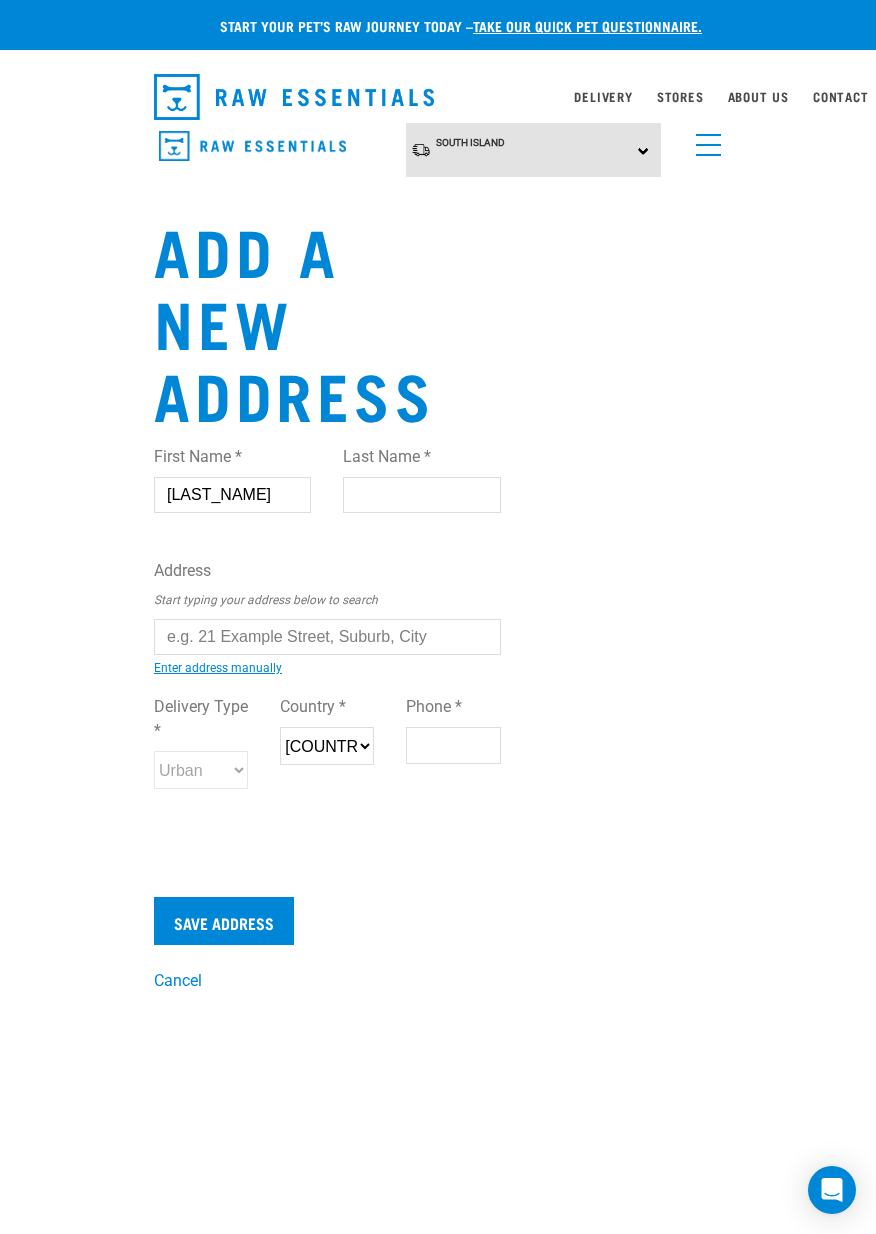 type on "Dee" 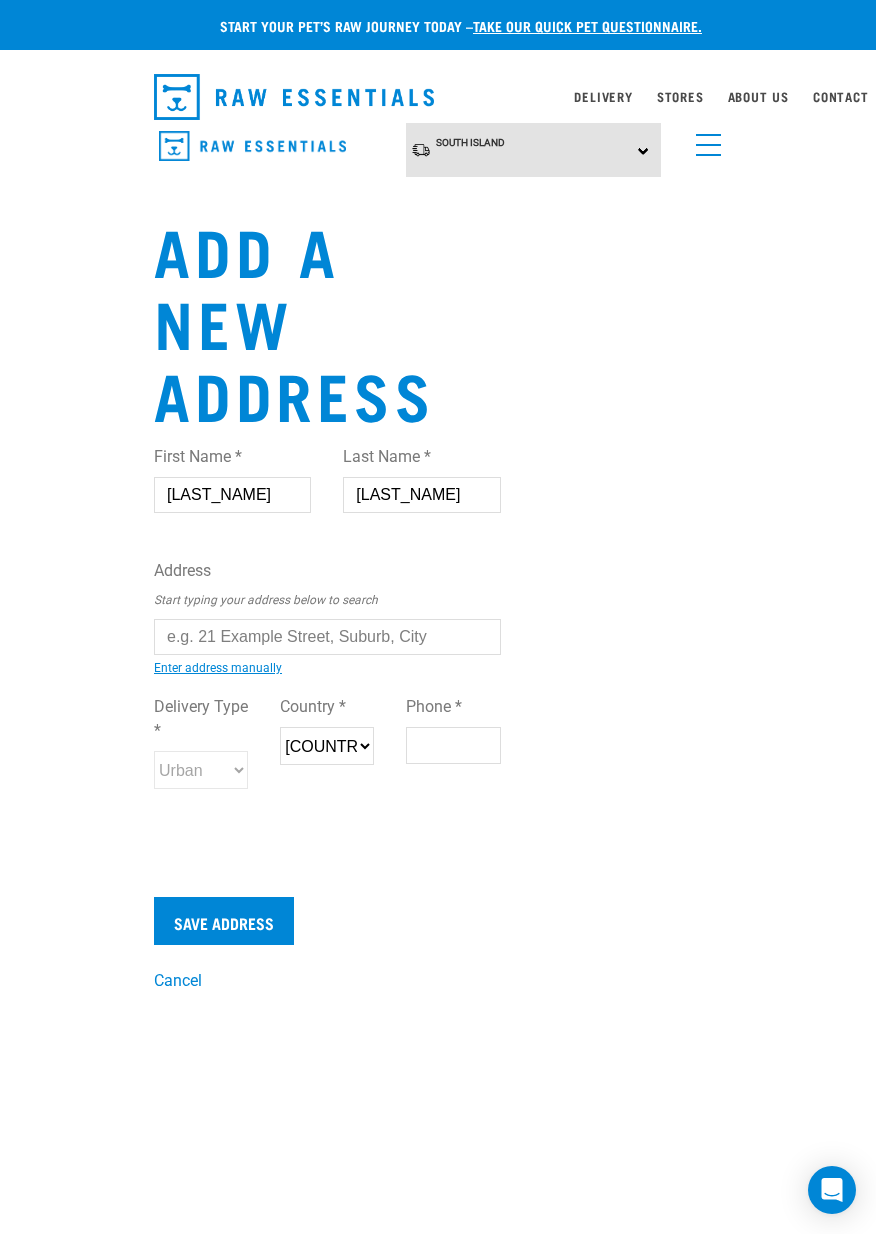 type on "Wilkins" 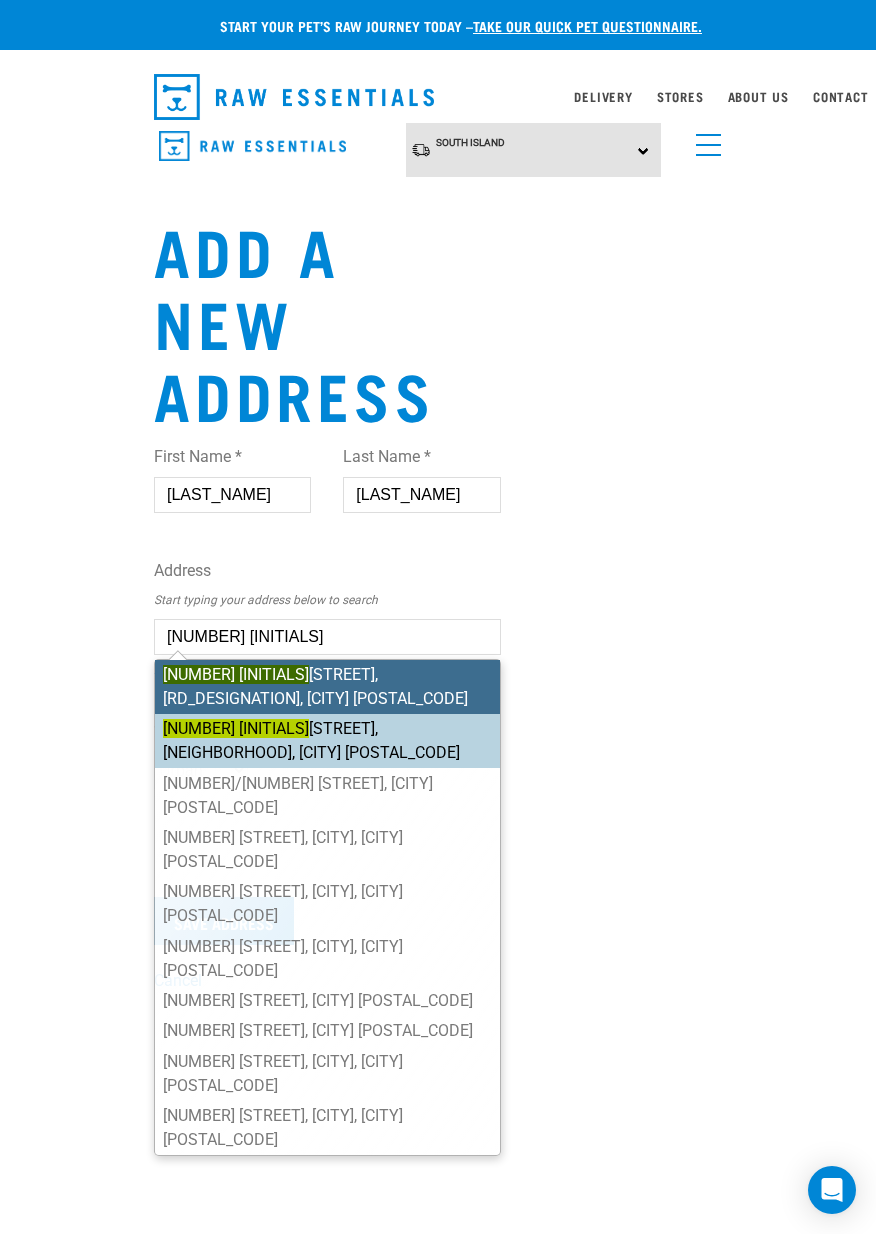 click on "33 Ngaw hatu Road, Stoke, Nelson 7011" at bounding box center [327, 741] 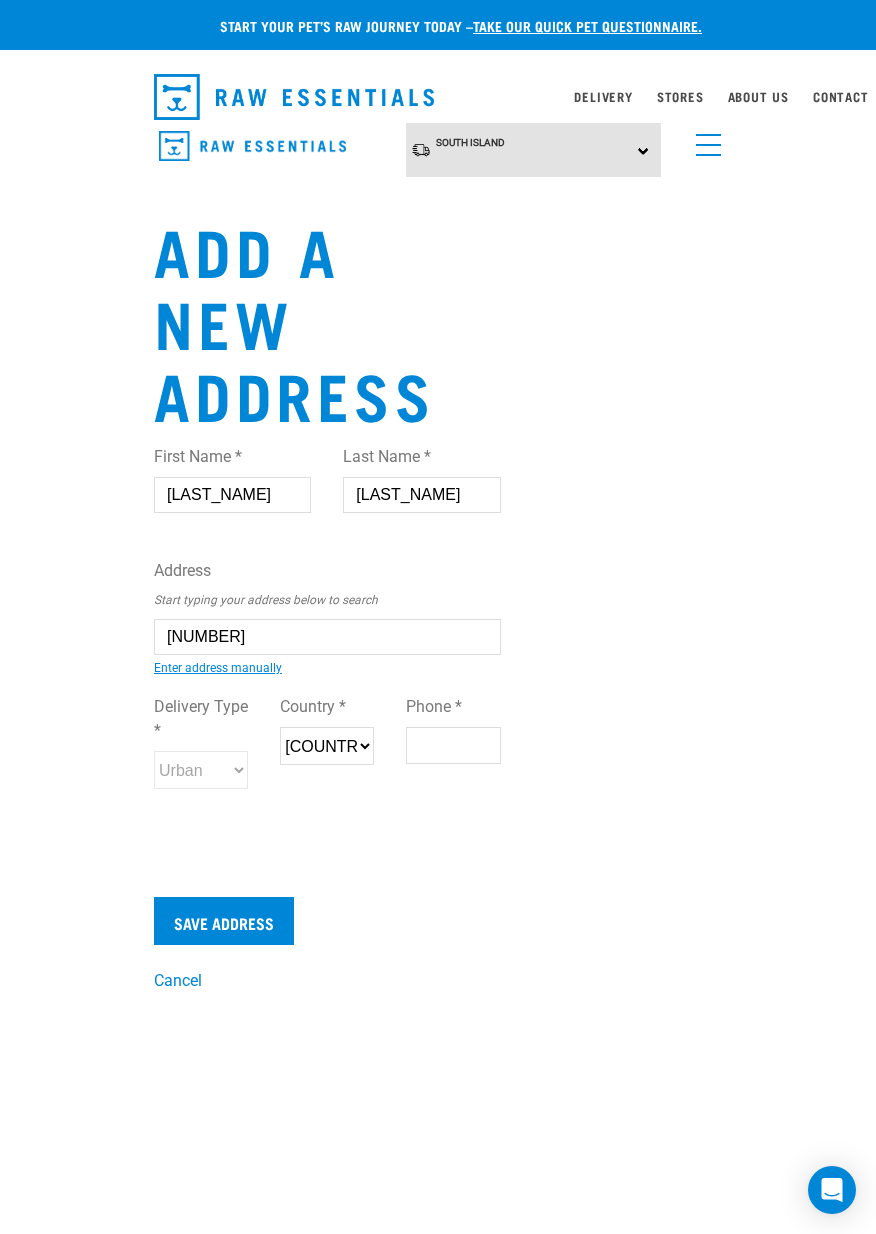 type on "33 Ngawhatu Road, Stoke, Nelson 7011" 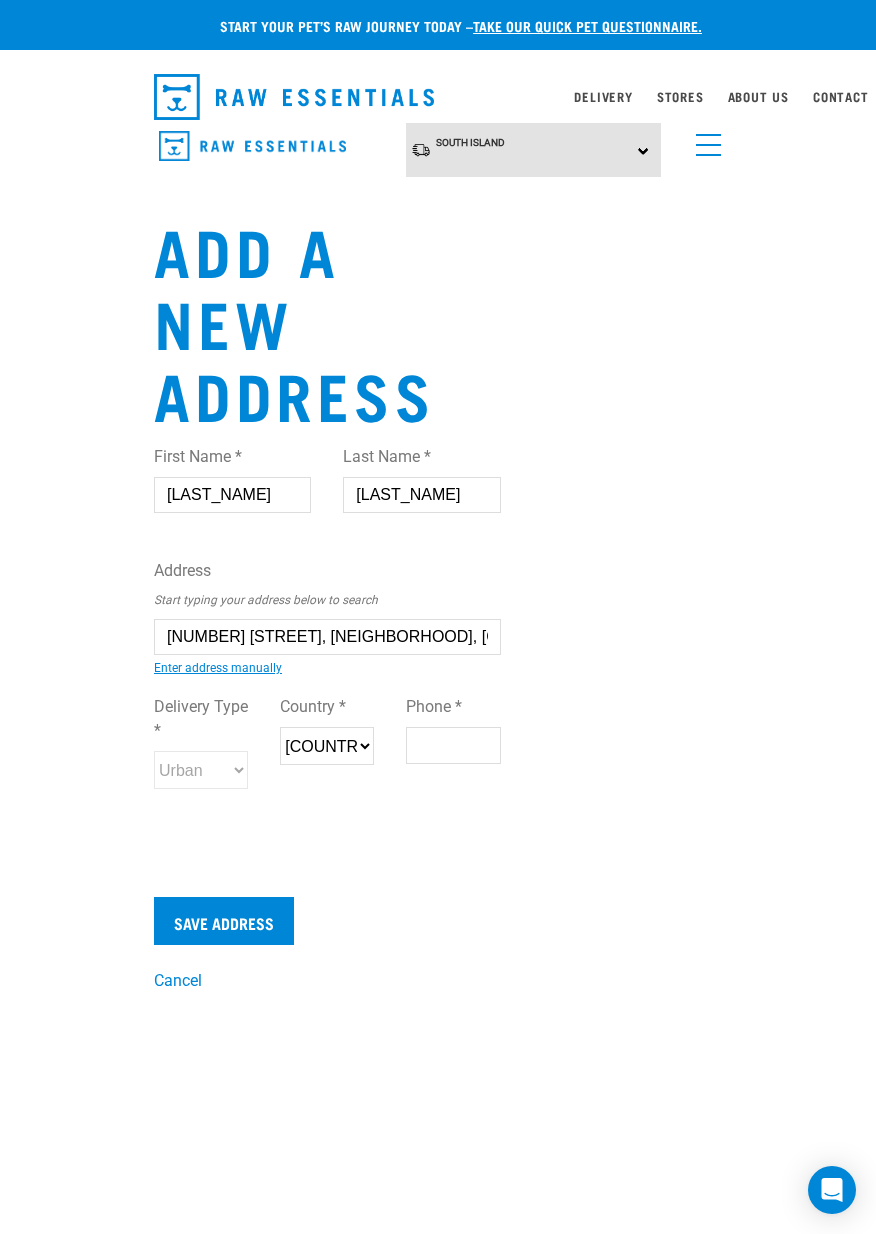 select on "NSN" 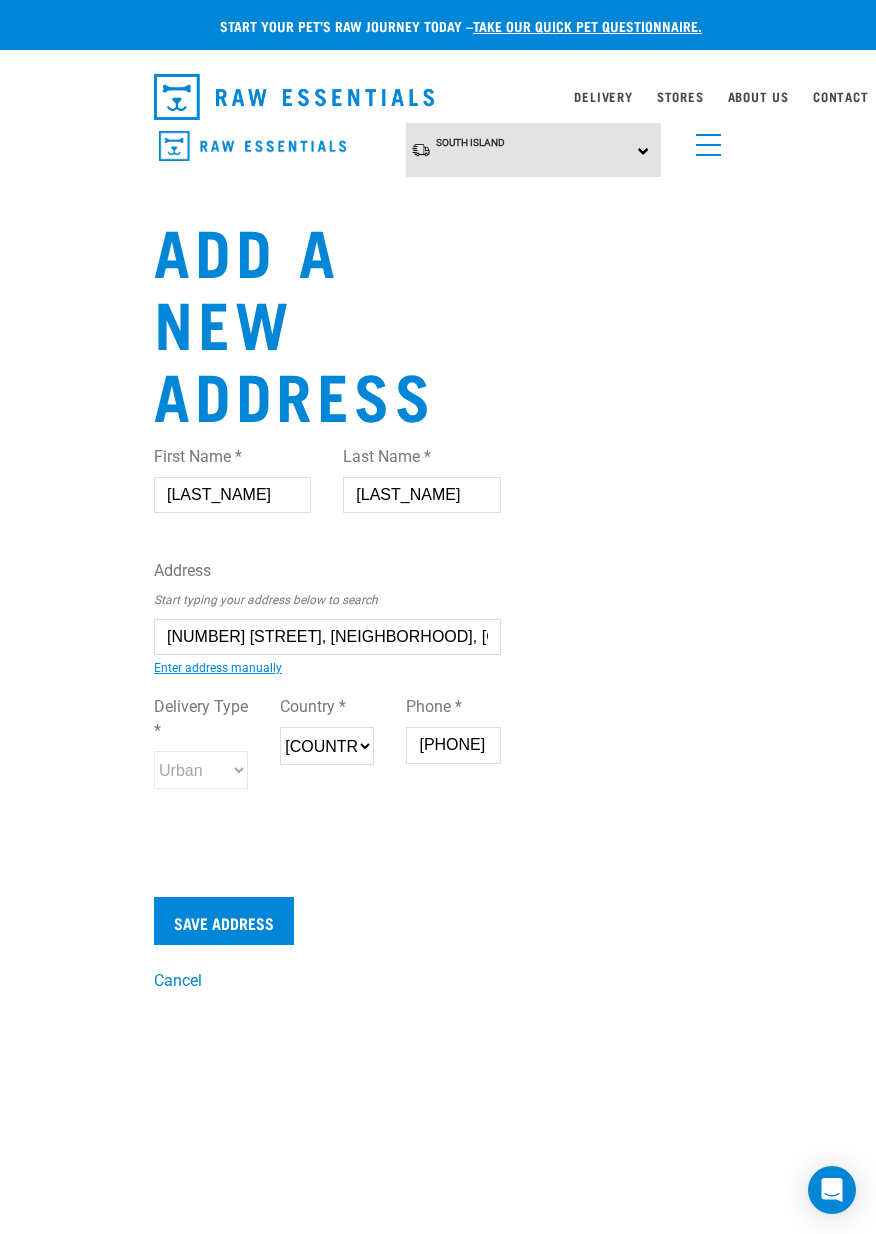 scroll, scrollTop: 0, scrollLeft: 21, axis: horizontal 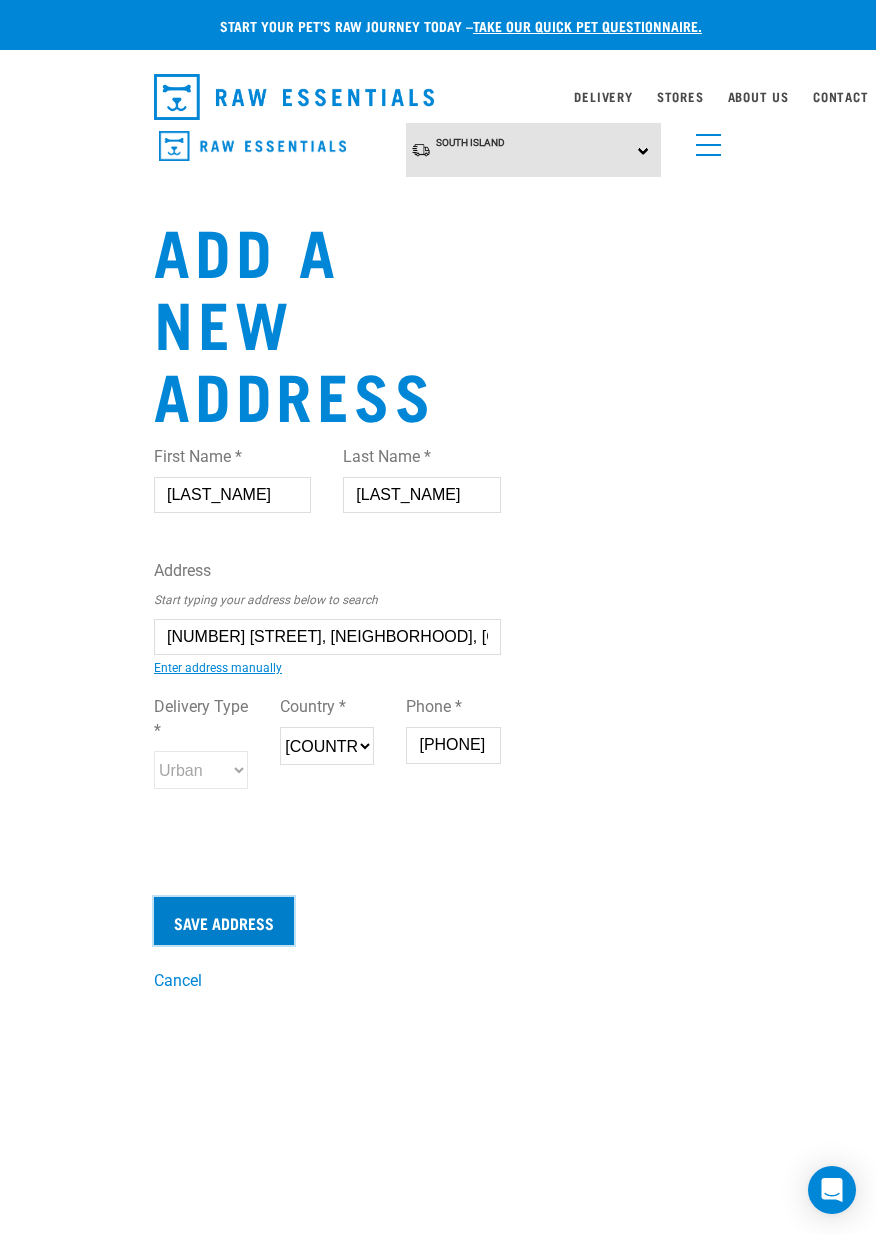 click on "Save Address" at bounding box center [224, 921] 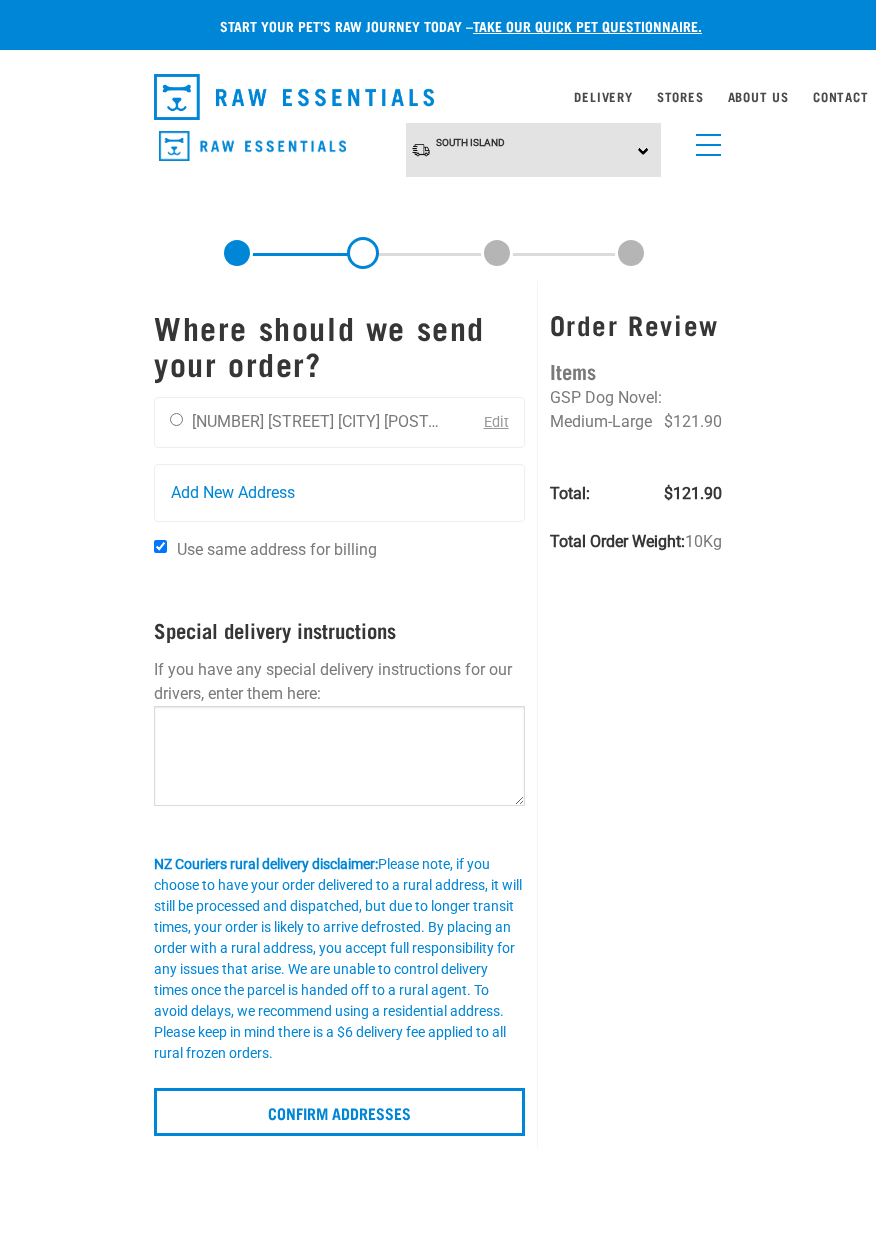 scroll, scrollTop: 0, scrollLeft: 0, axis: both 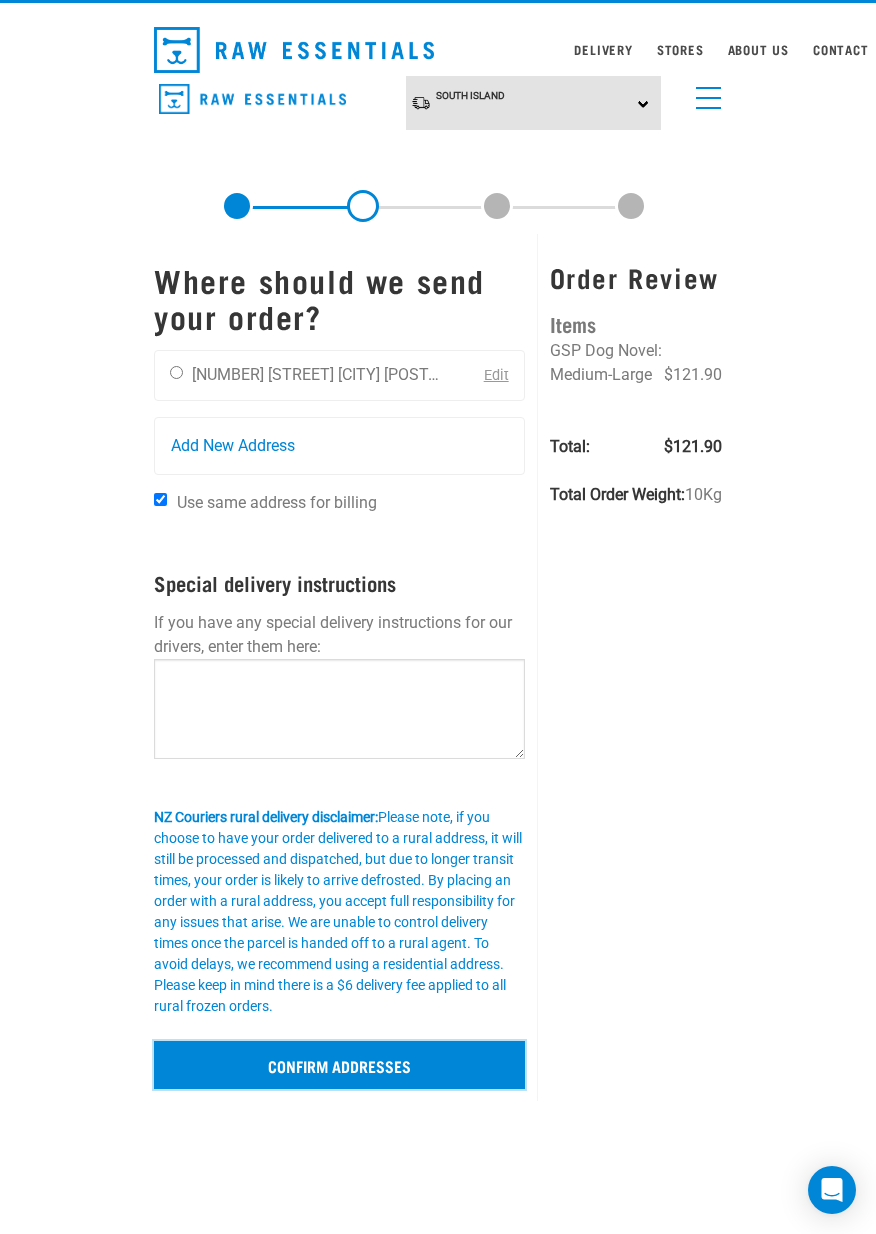click on "Confirm addresses" at bounding box center (339, 1065) 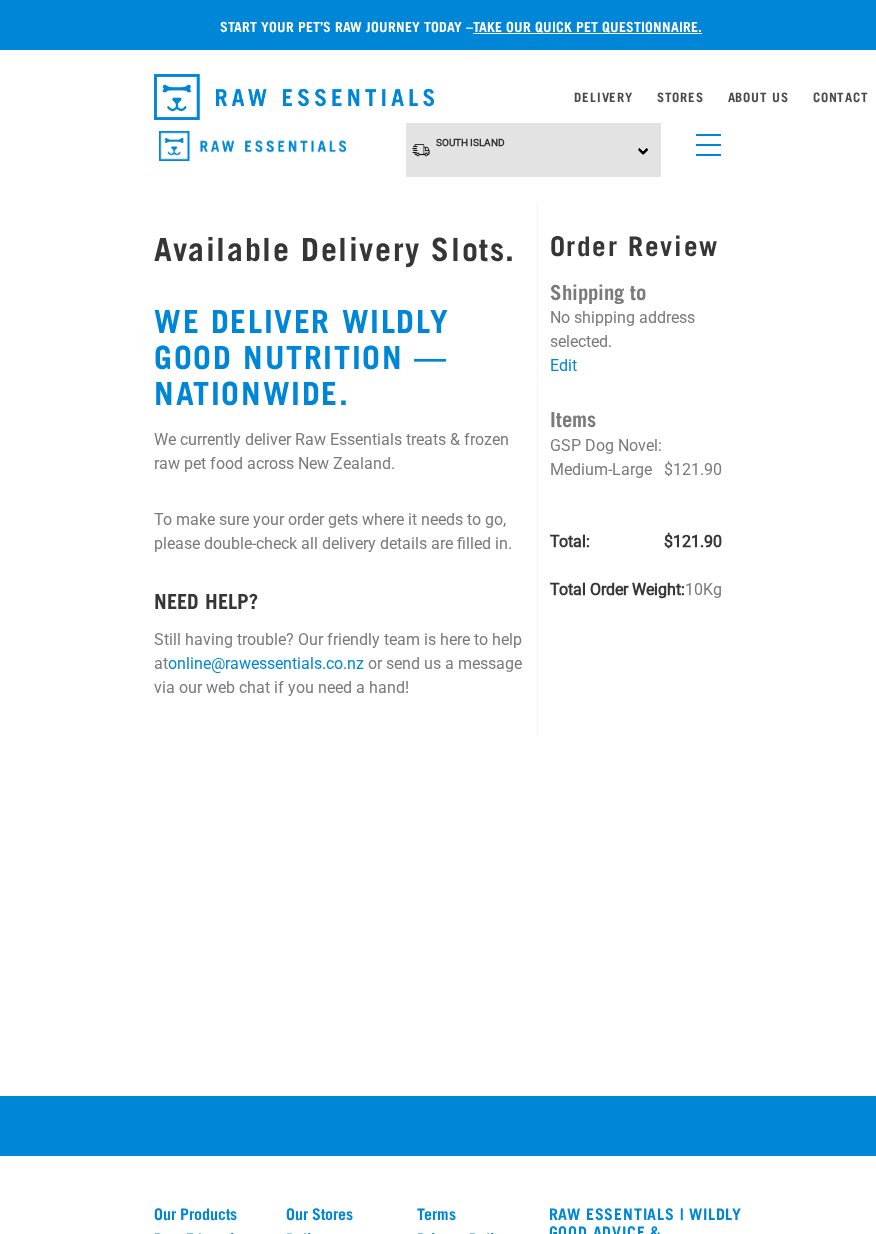 scroll, scrollTop: 0, scrollLeft: 0, axis: both 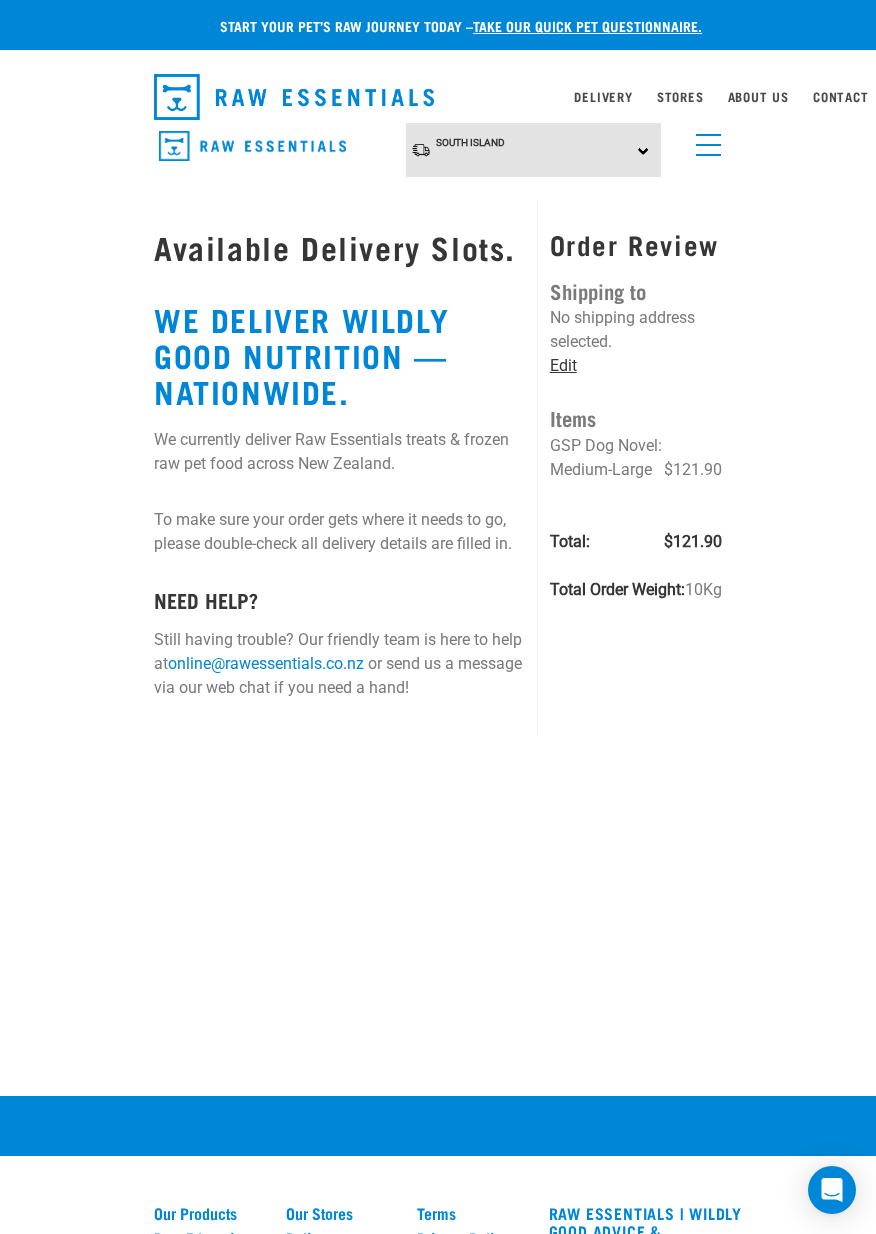 click on "Edit" at bounding box center (563, 365) 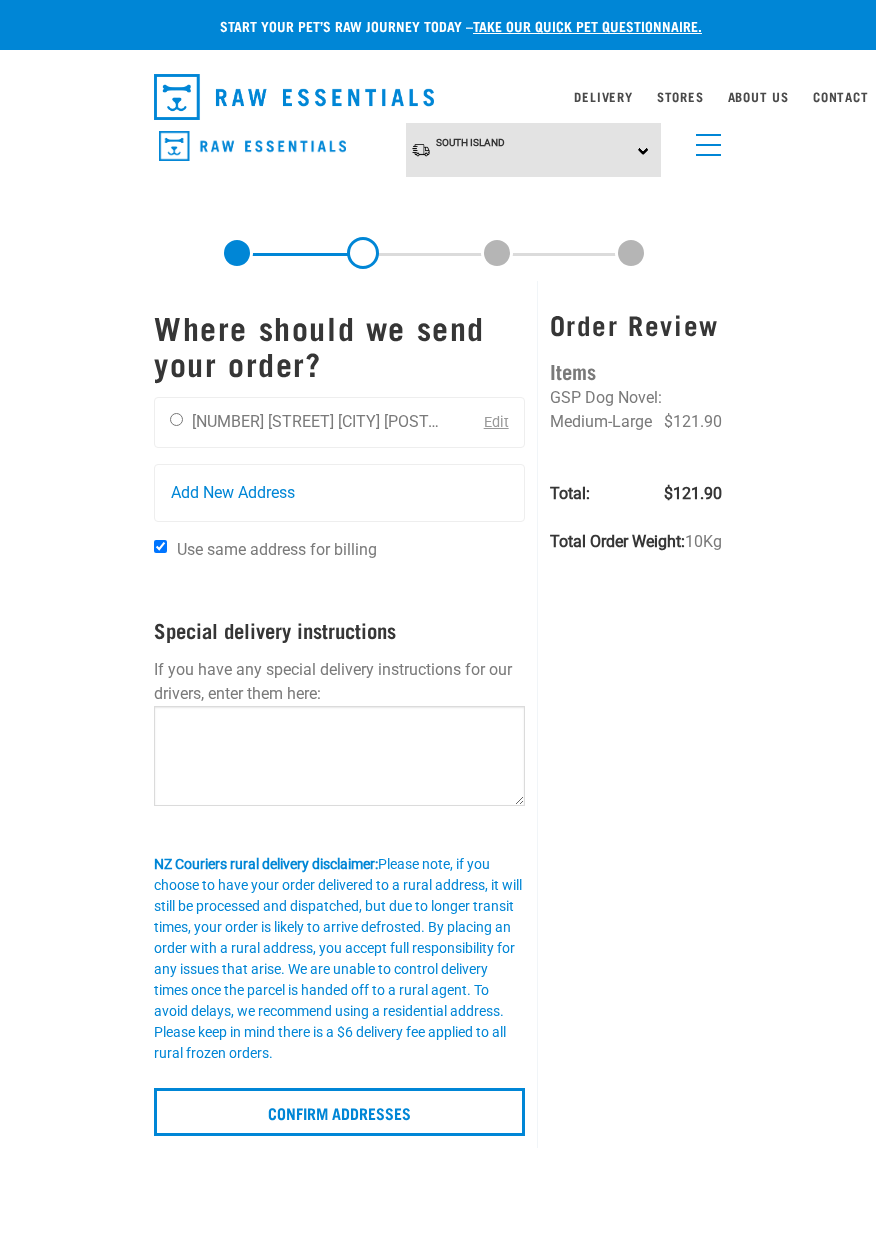 scroll, scrollTop: 0, scrollLeft: 0, axis: both 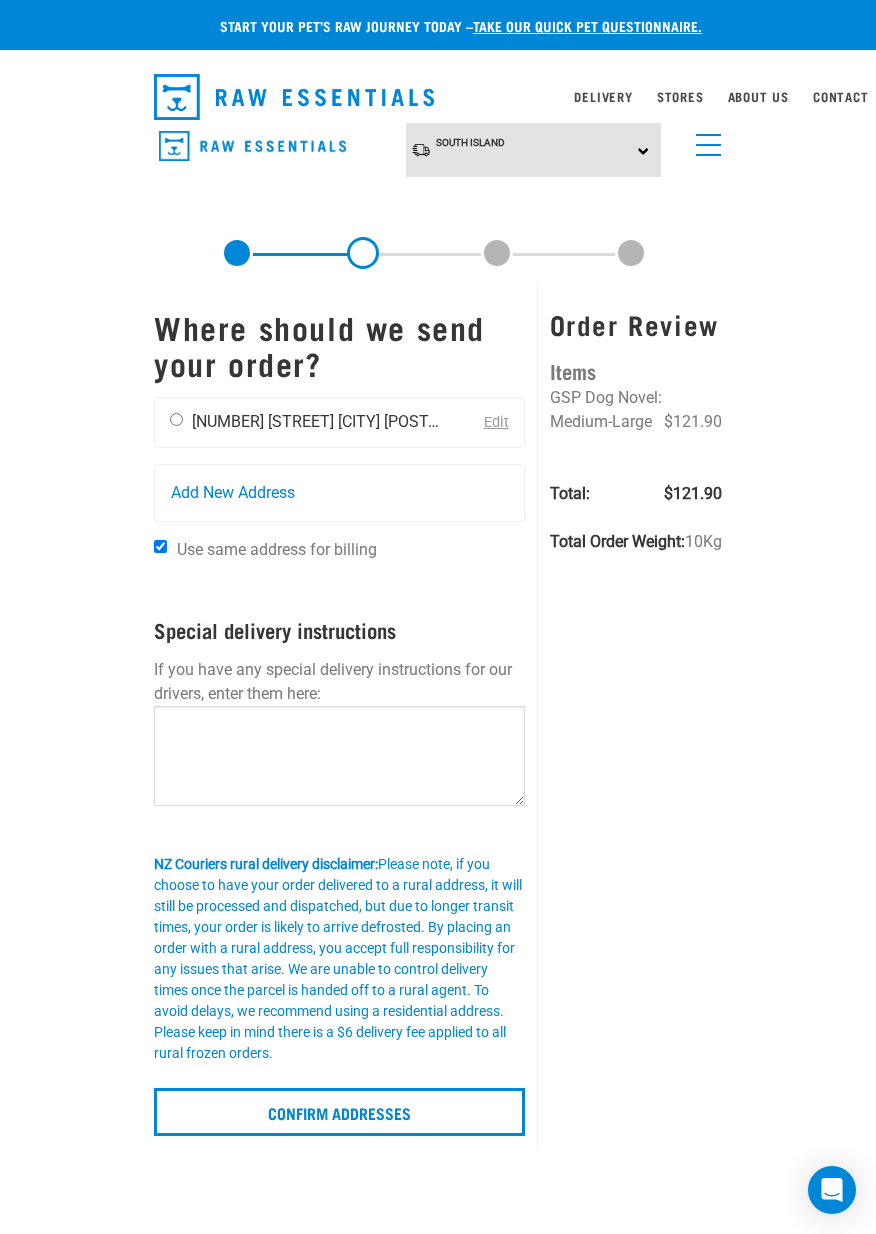 click at bounding box center [176, 419] 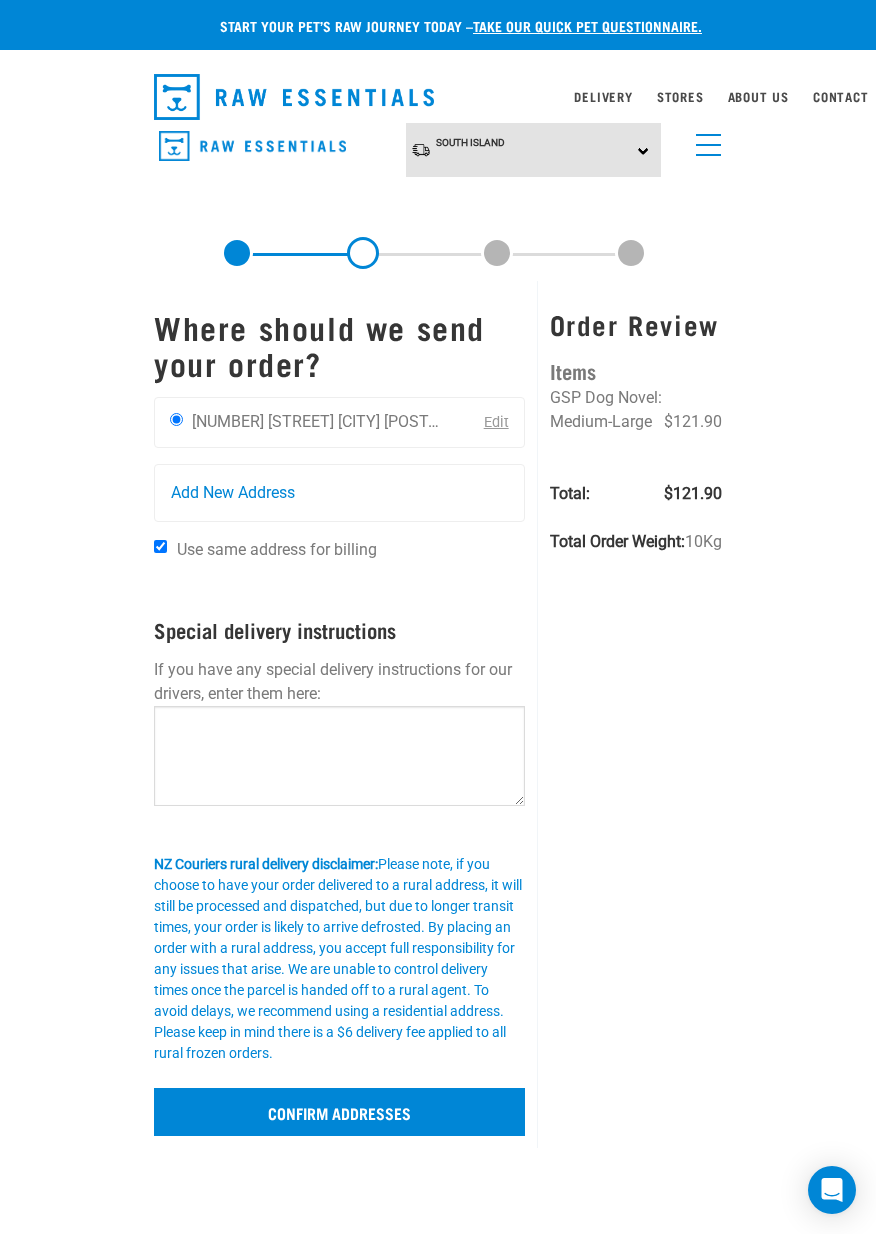 click on "Confirm addresses" at bounding box center [339, 1112] 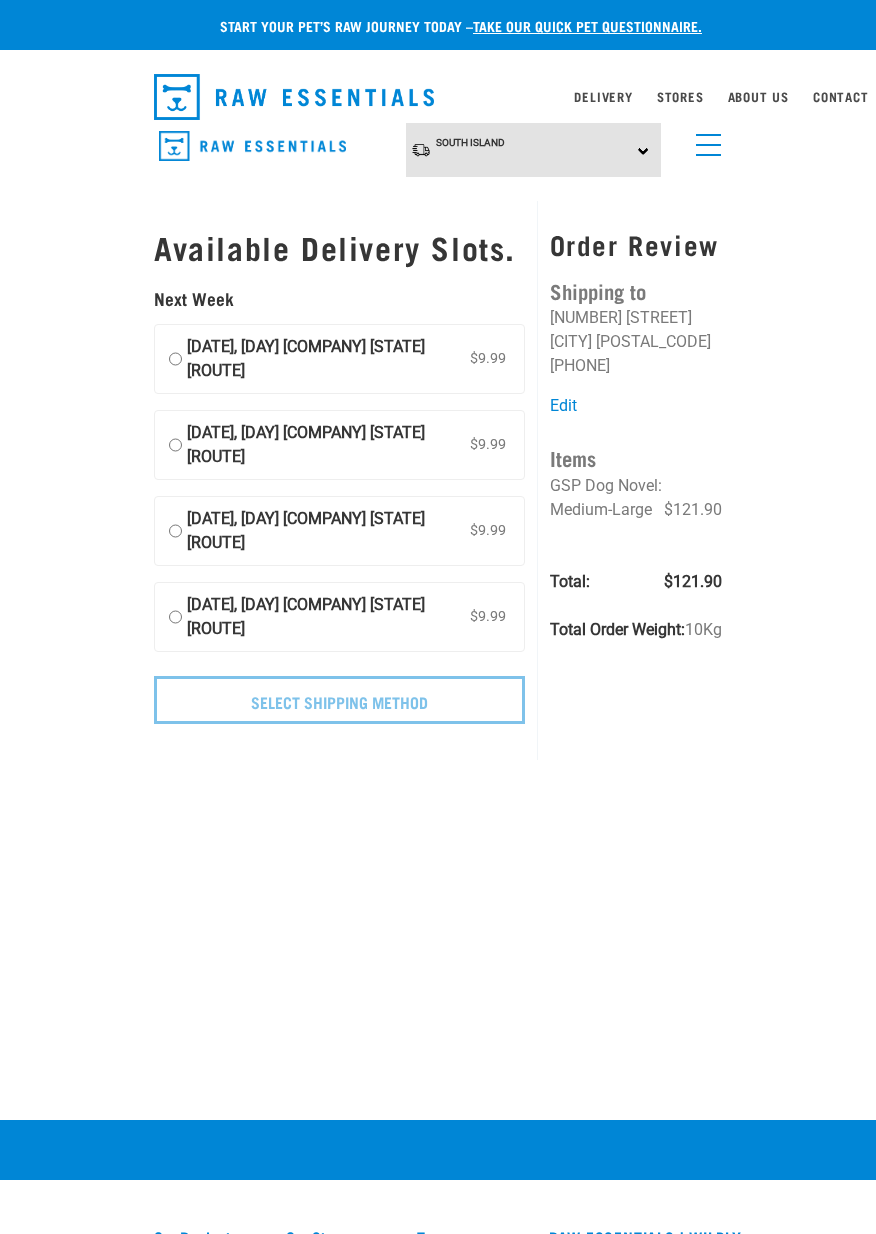 scroll, scrollTop: 0, scrollLeft: 0, axis: both 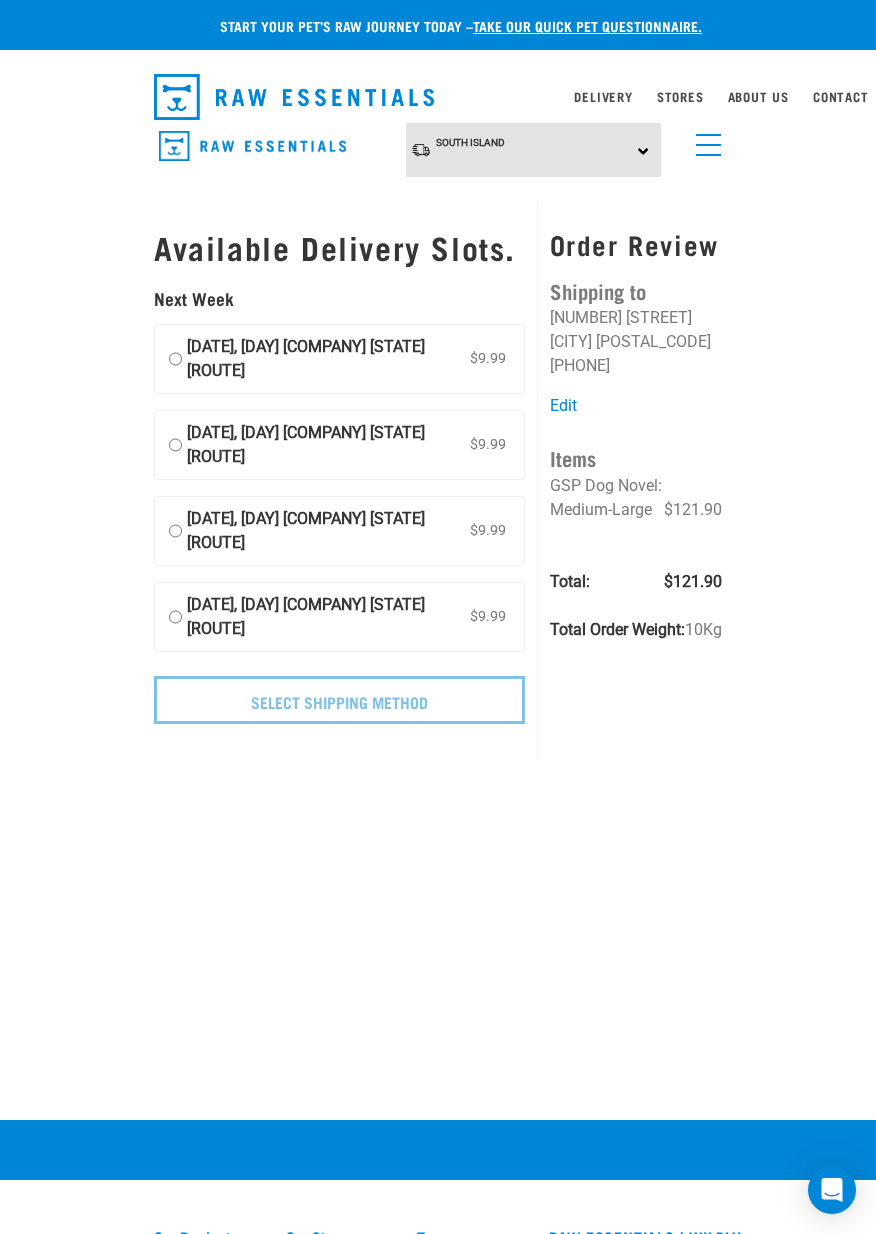 click on "[DATE], [DAY] [COMPANY] [STATE] [ROUTE]
[PRICE]" at bounding box center (175, 359) 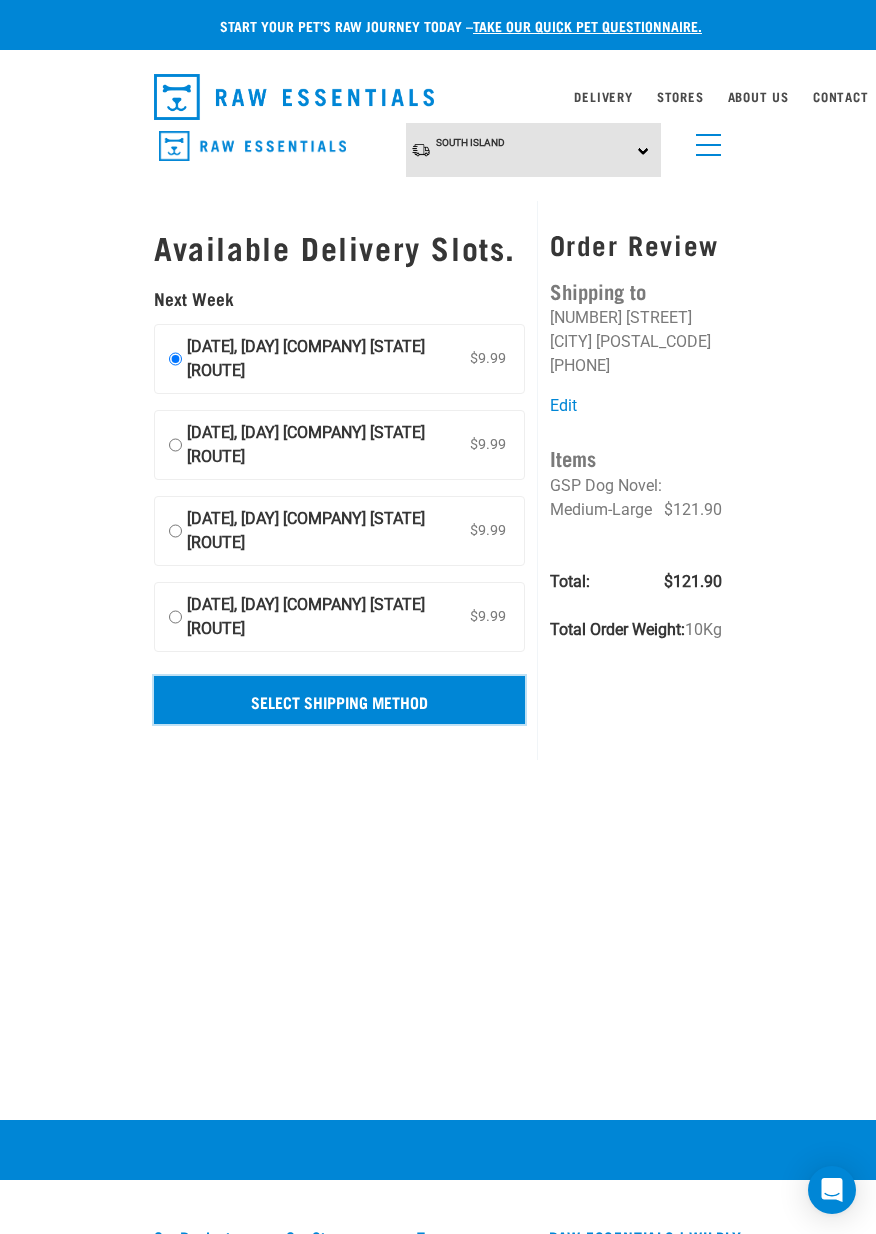 click on "Select Shipping Method" at bounding box center (339, 700) 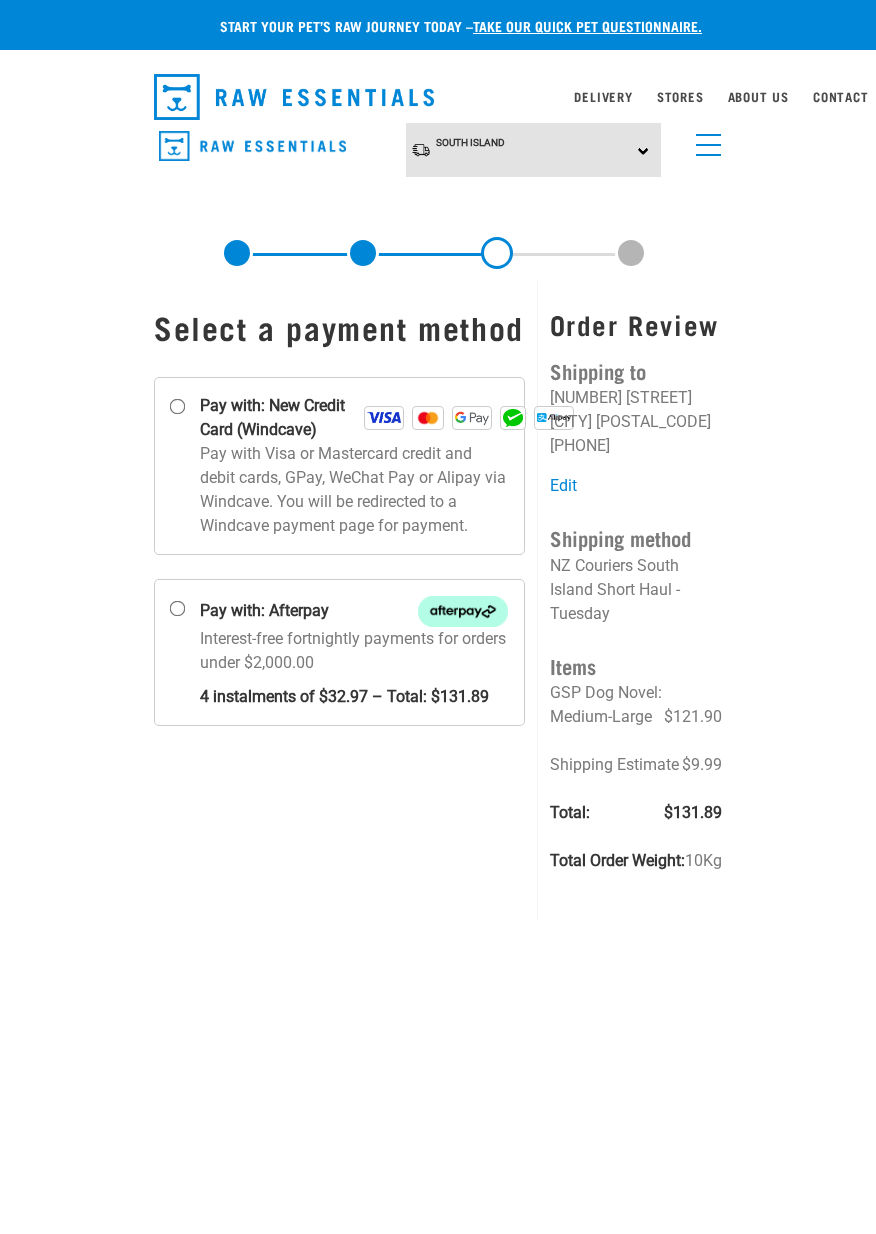scroll, scrollTop: 0, scrollLeft: 0, axis: both 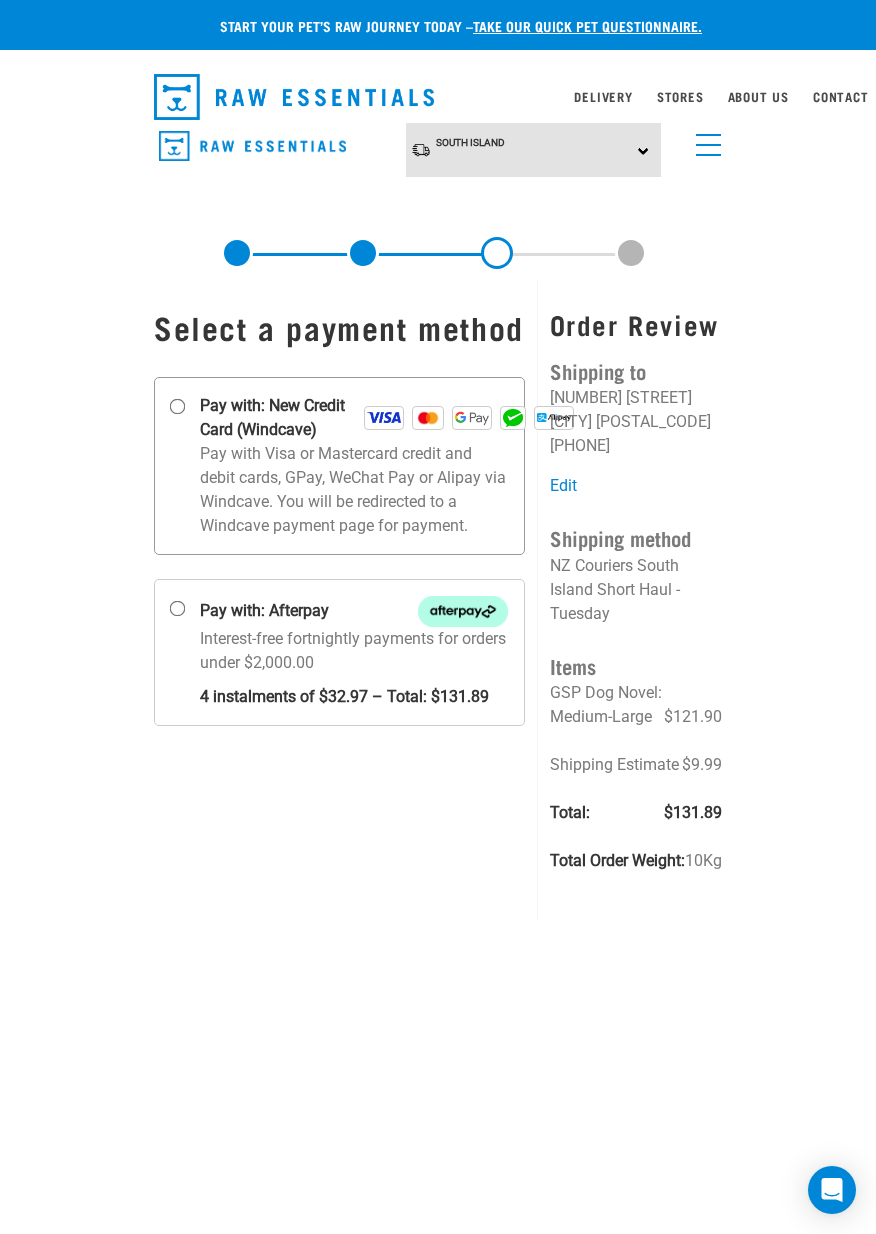 click on "Pay with: New Credit Card (Windcave)" at bounding box center (178, 407) 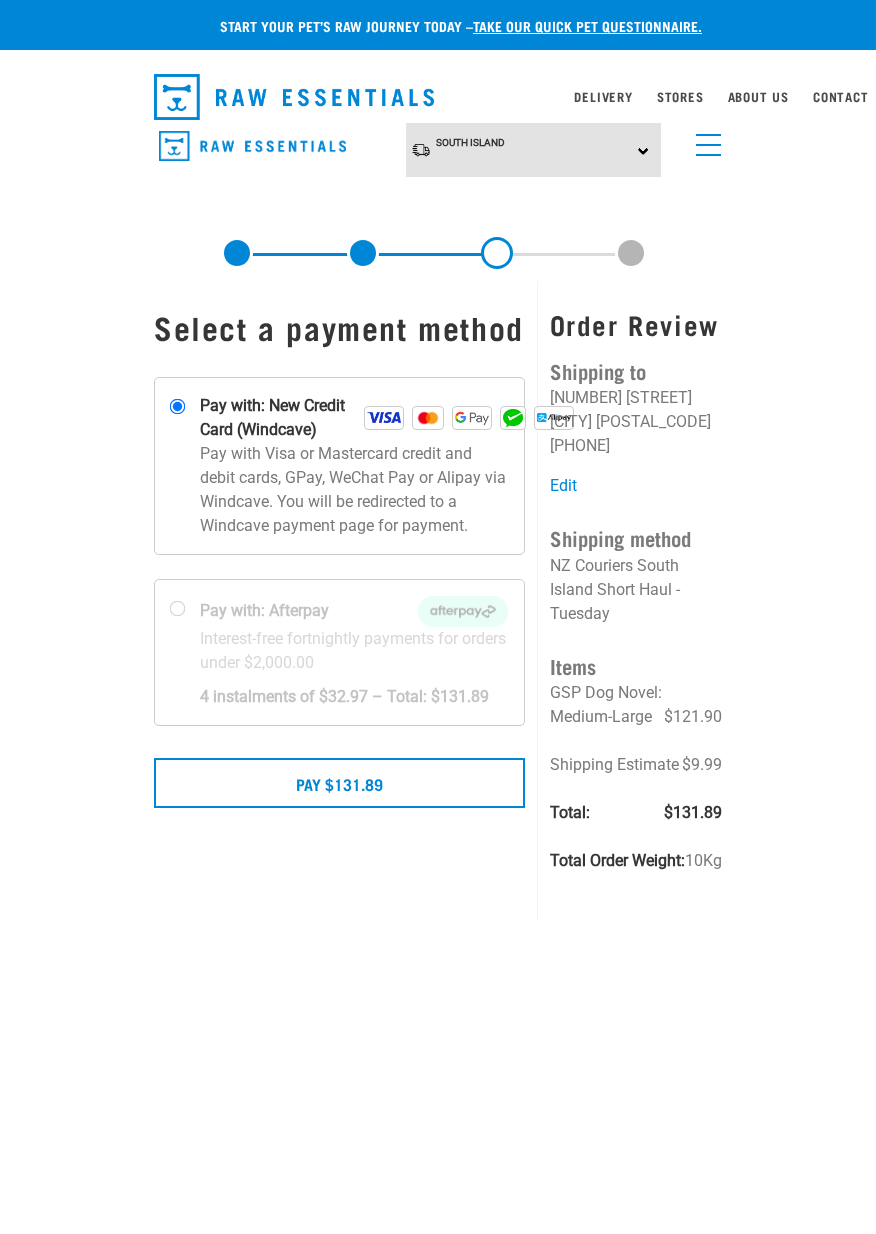 scroll, scrollTop: 0, scrollLeft: 0, axis: both 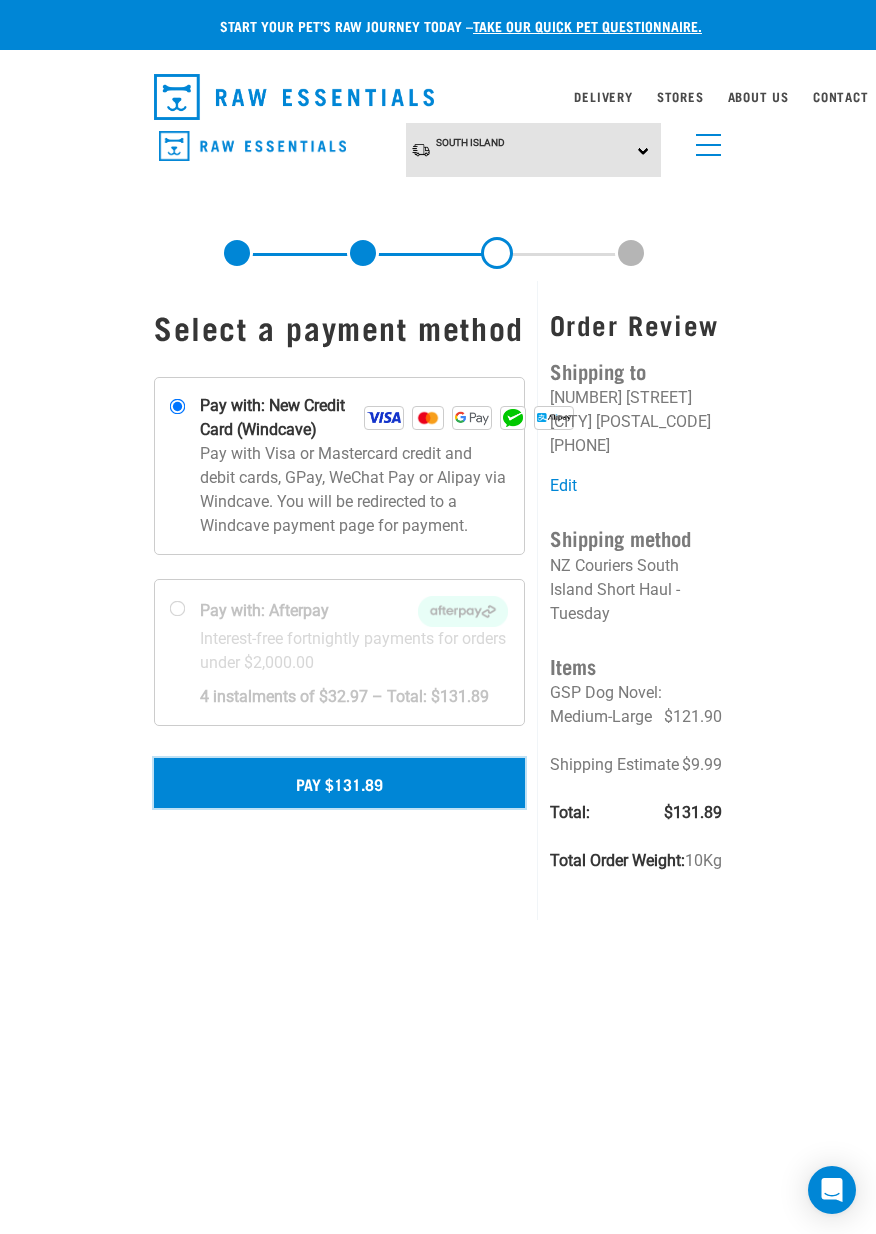 click on "Pay $131.89" at bounding box center [339, 783] 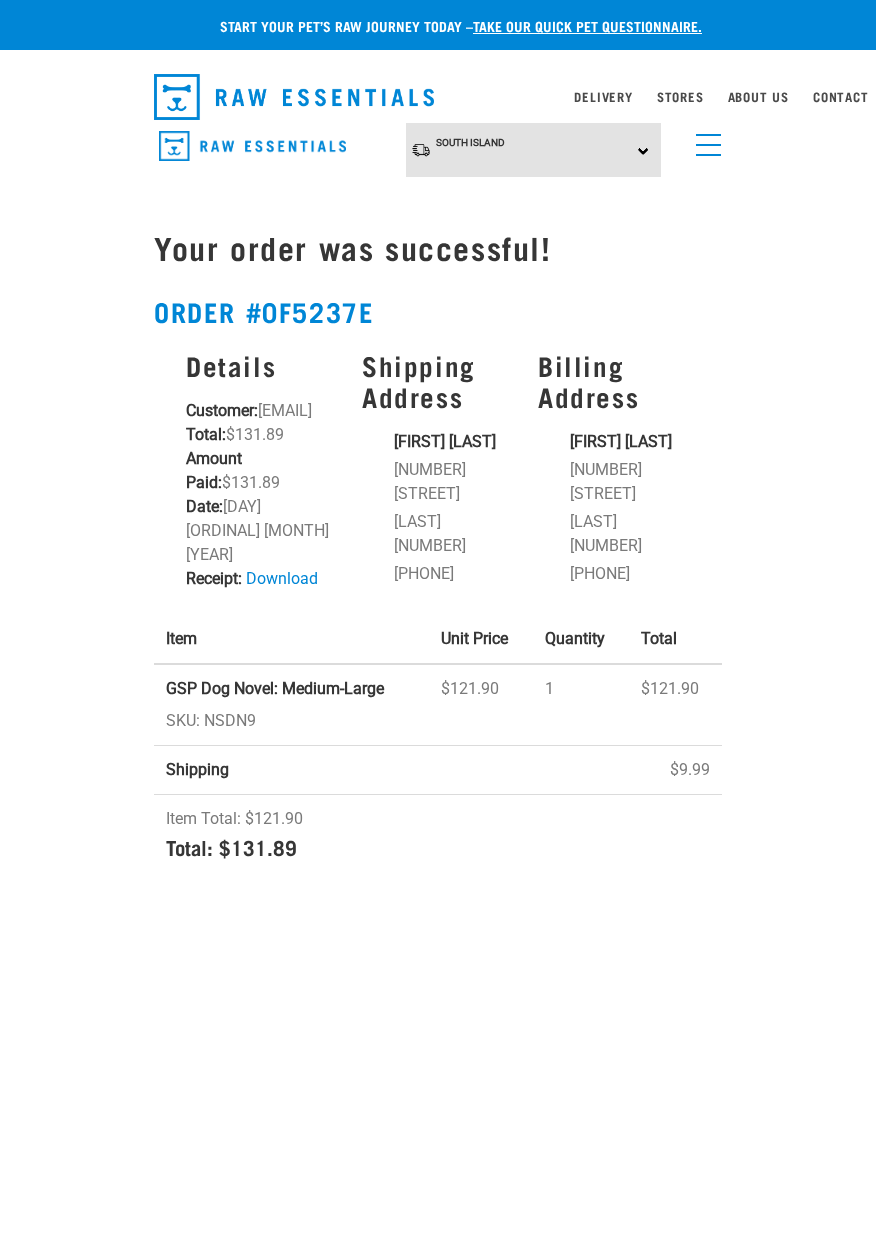 scroll, scrollTop: 0, scrollLeft: 0, axis: both 